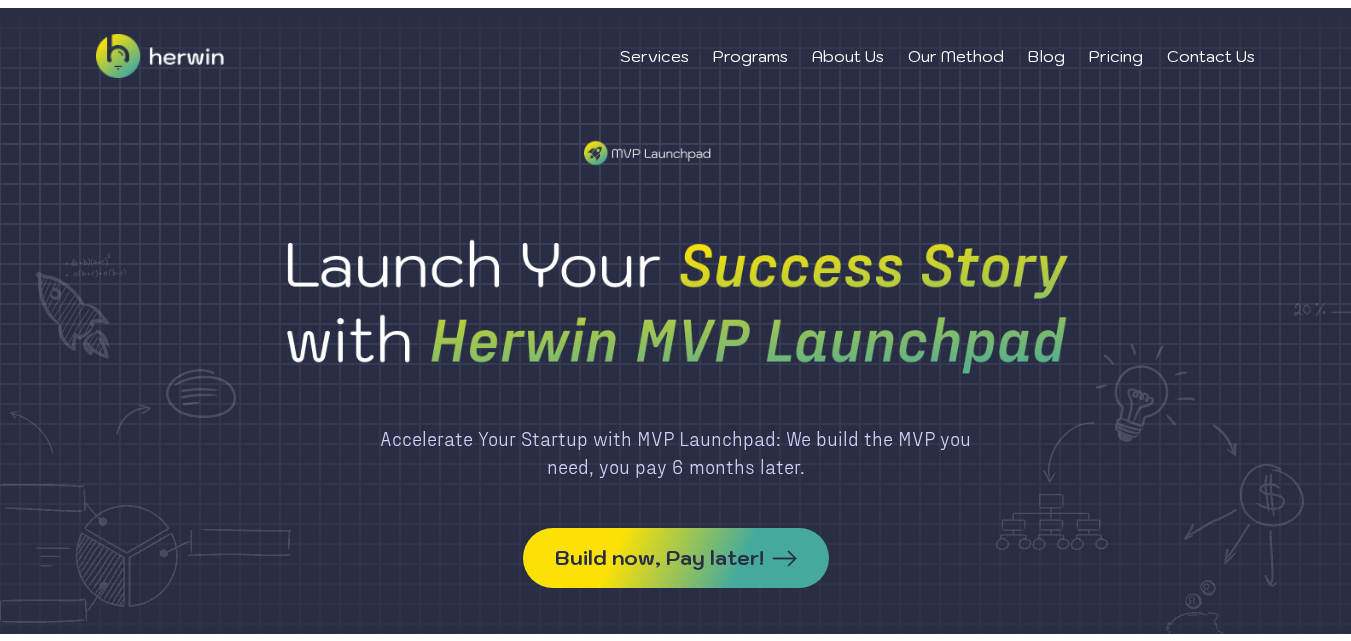 scroll, scrollTop: 0, scrollLeft: 0, axis: both 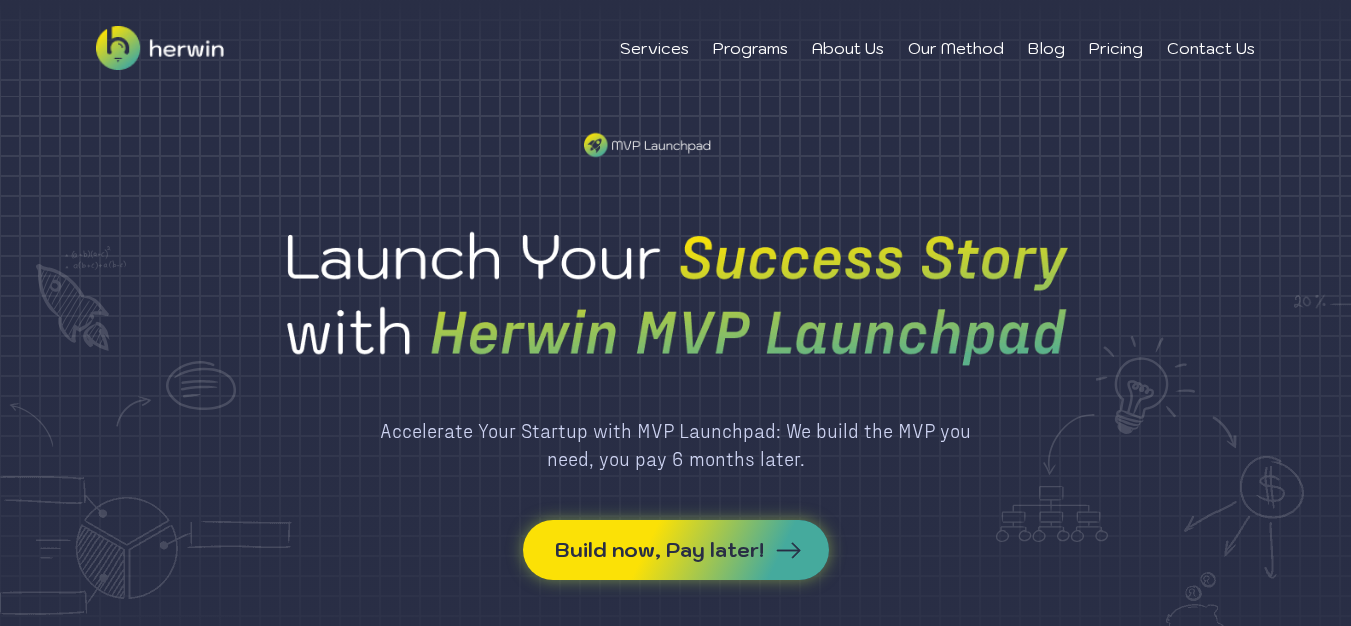 click on "Build now, Pay later!" at bounding box center [659, 550] 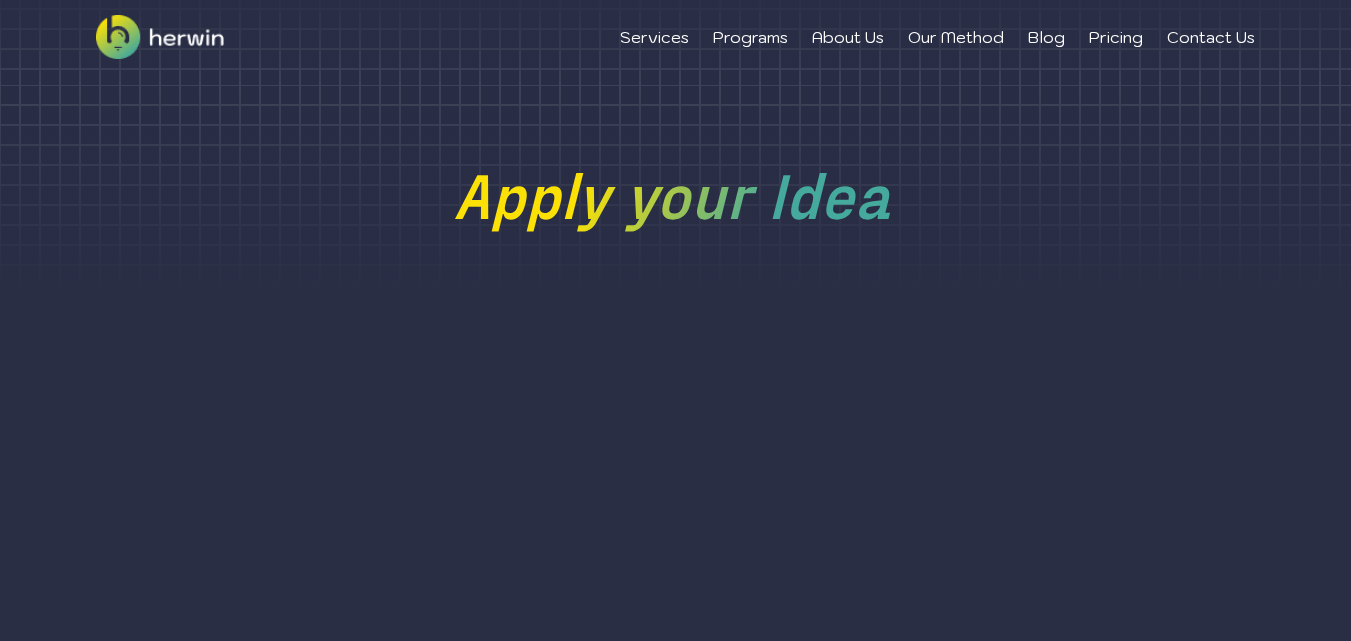 scroll, scrollTop: 0, scrollLeft: 0, axis: both 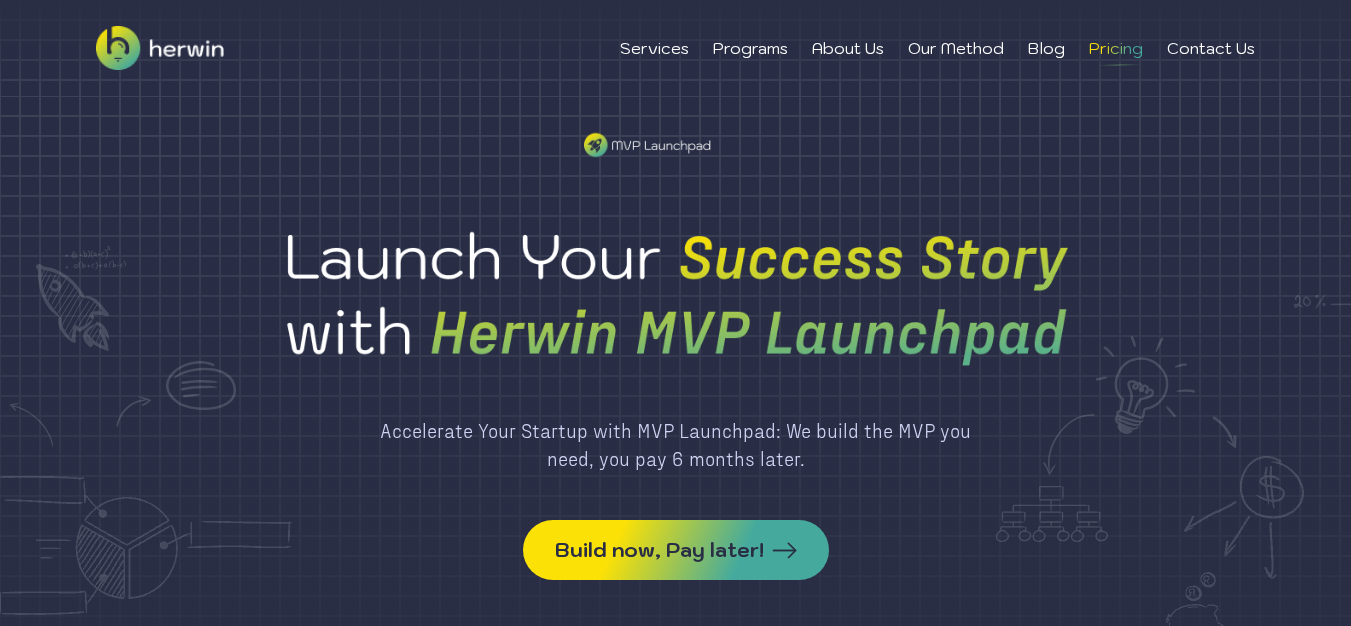 click on "Pricing" at bounding box center (1116, 48) 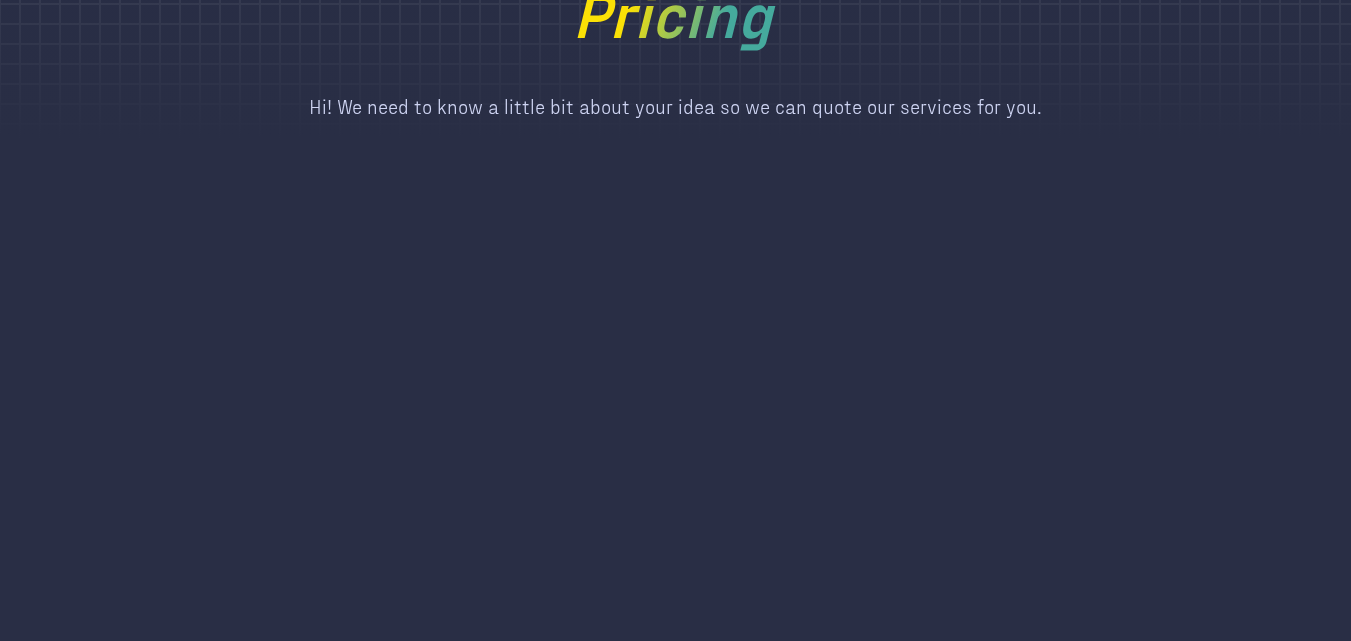 scroll, scrollTop: 196, scrollLeft: 0, axis: vertical 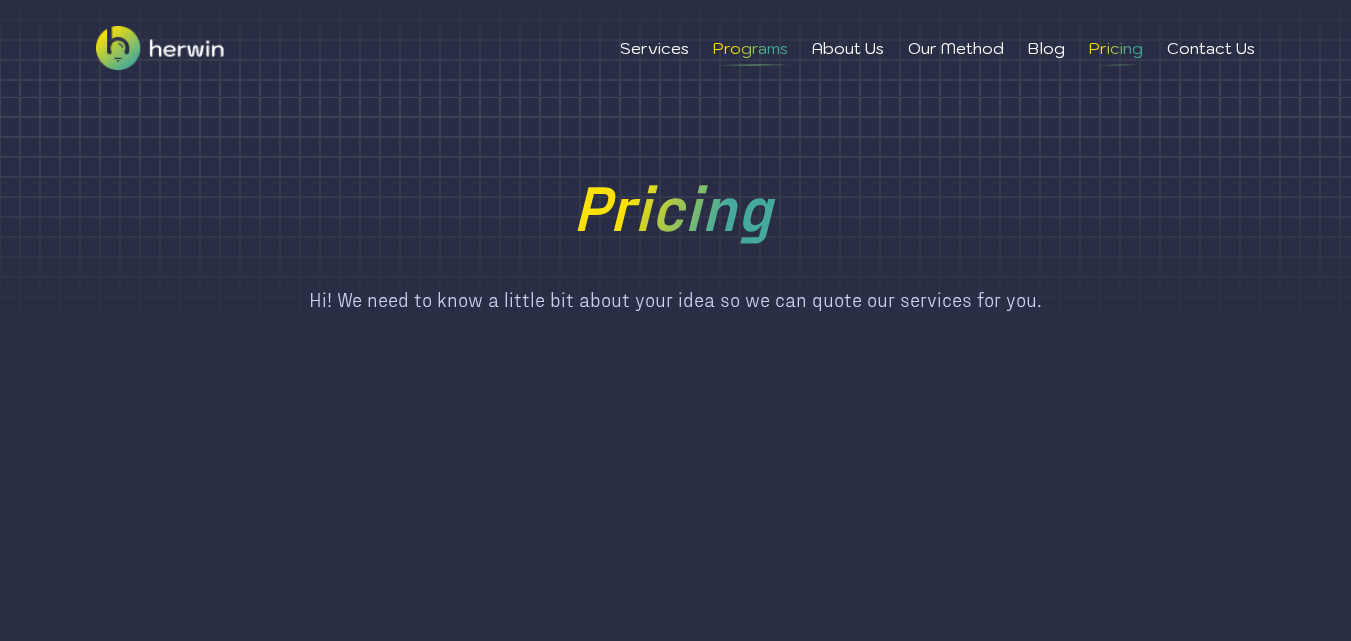 click on "Programs" at bounding box center [750, 48] 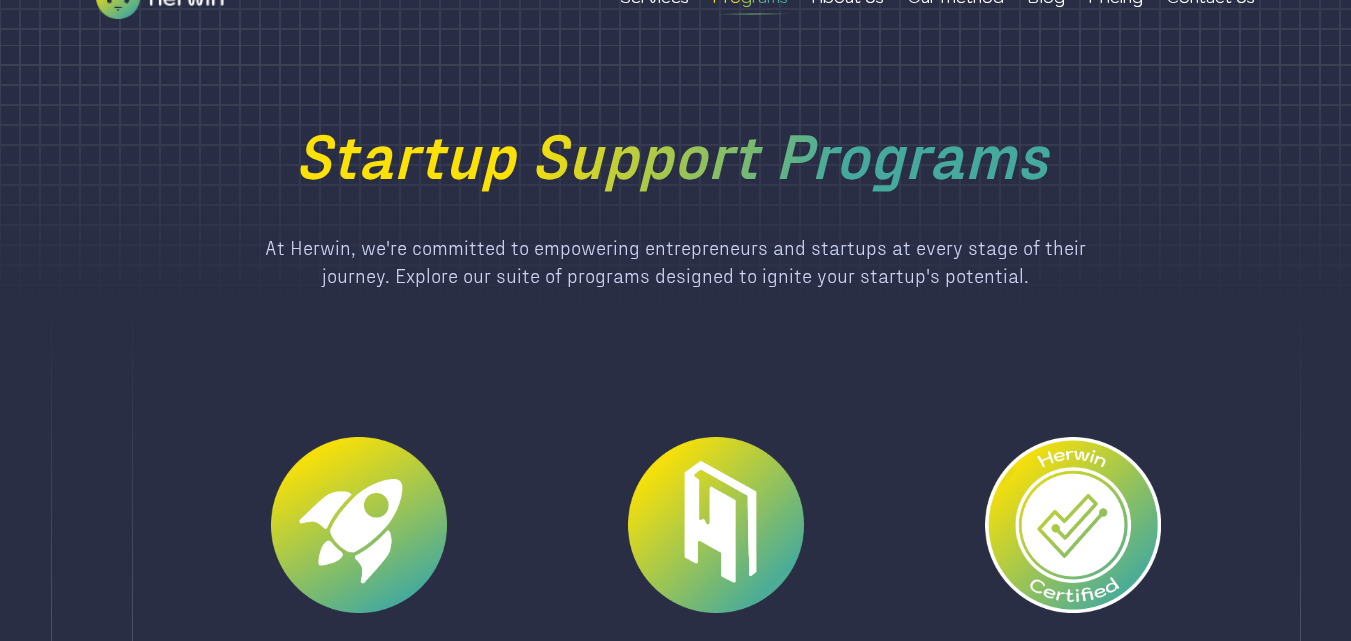 scroll, scrollTop: 0, scrollLeft: 0, axis: both 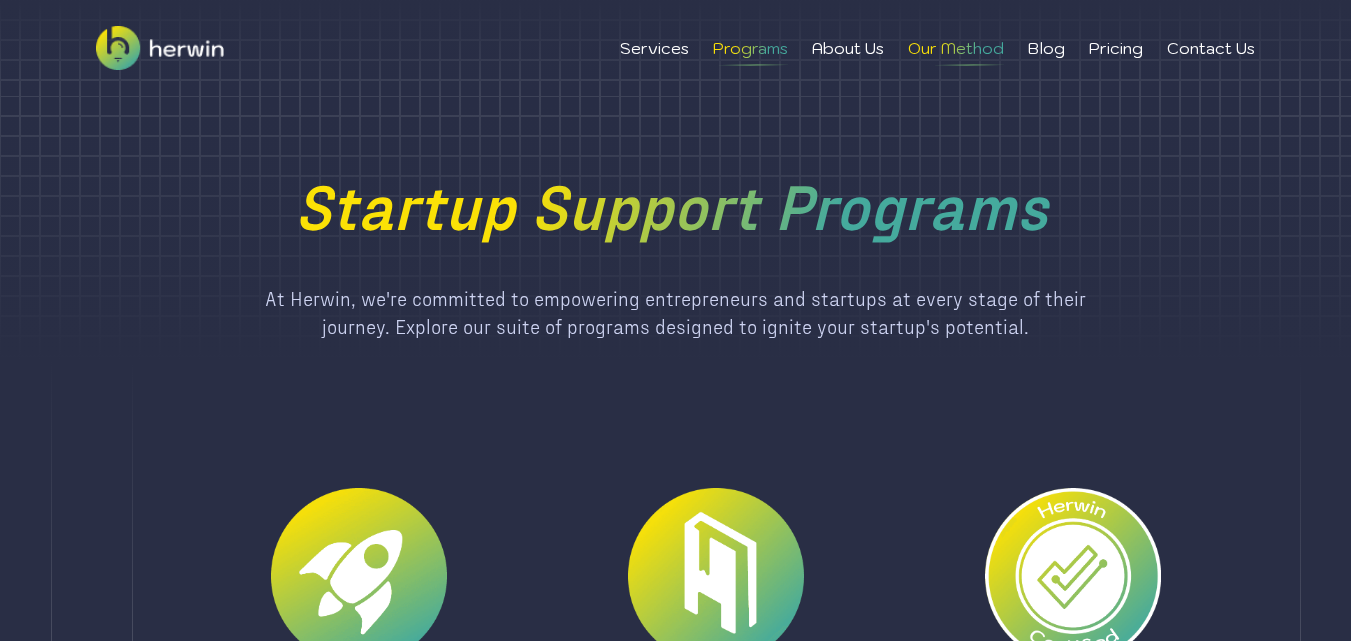 click on "Our Method" at bounding box center [956, 48] 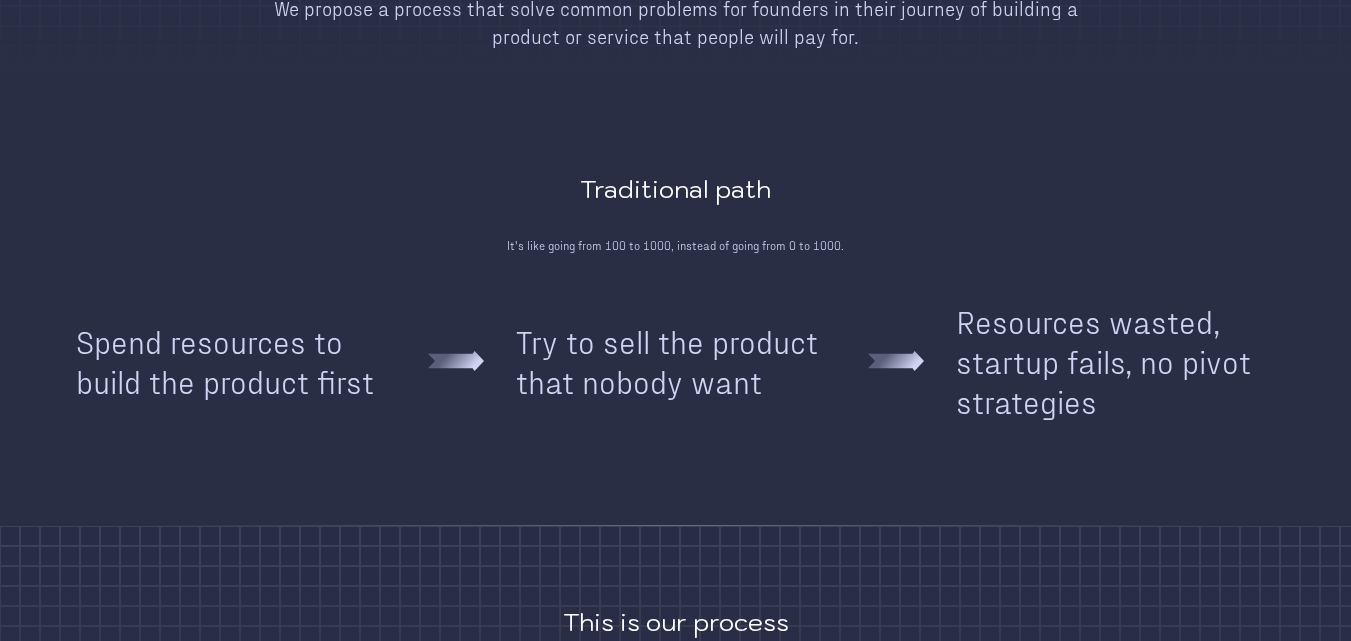 scroll, scrollTop: 320, scrollLeft: 0, axis: vertical 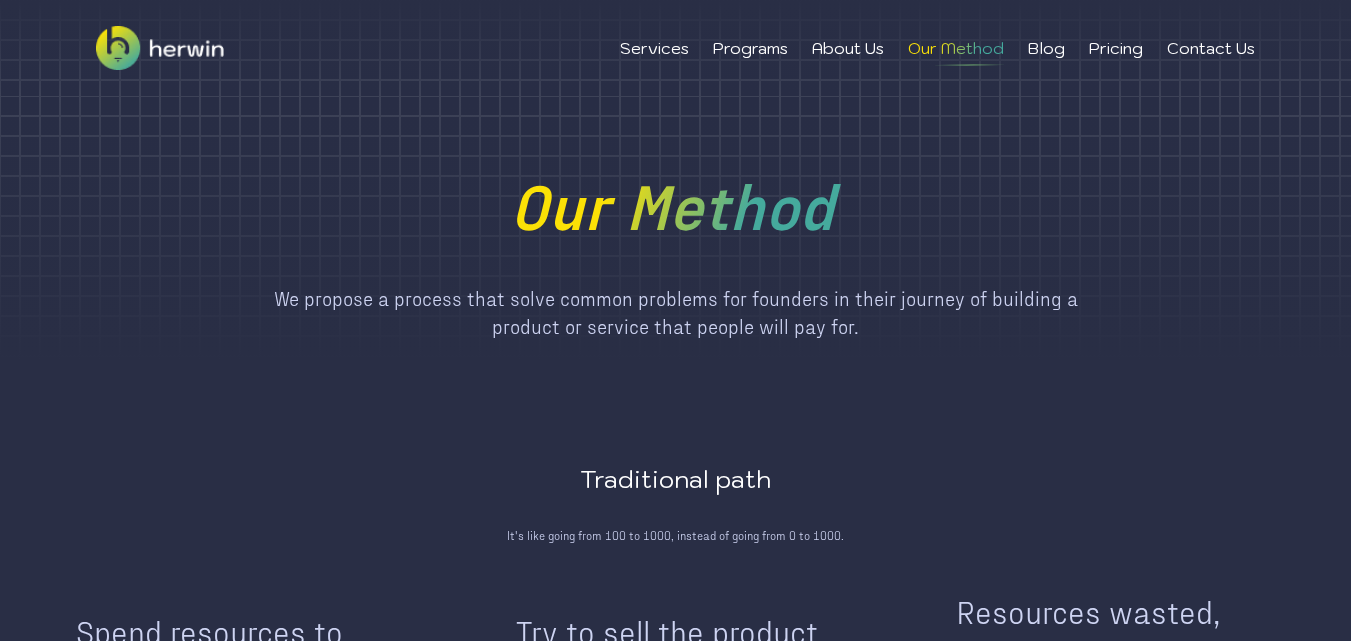 click on "We propose a process that solve common problems for founders in their journey of building a product or service that people will pay for." at bounding box center (675, 312) 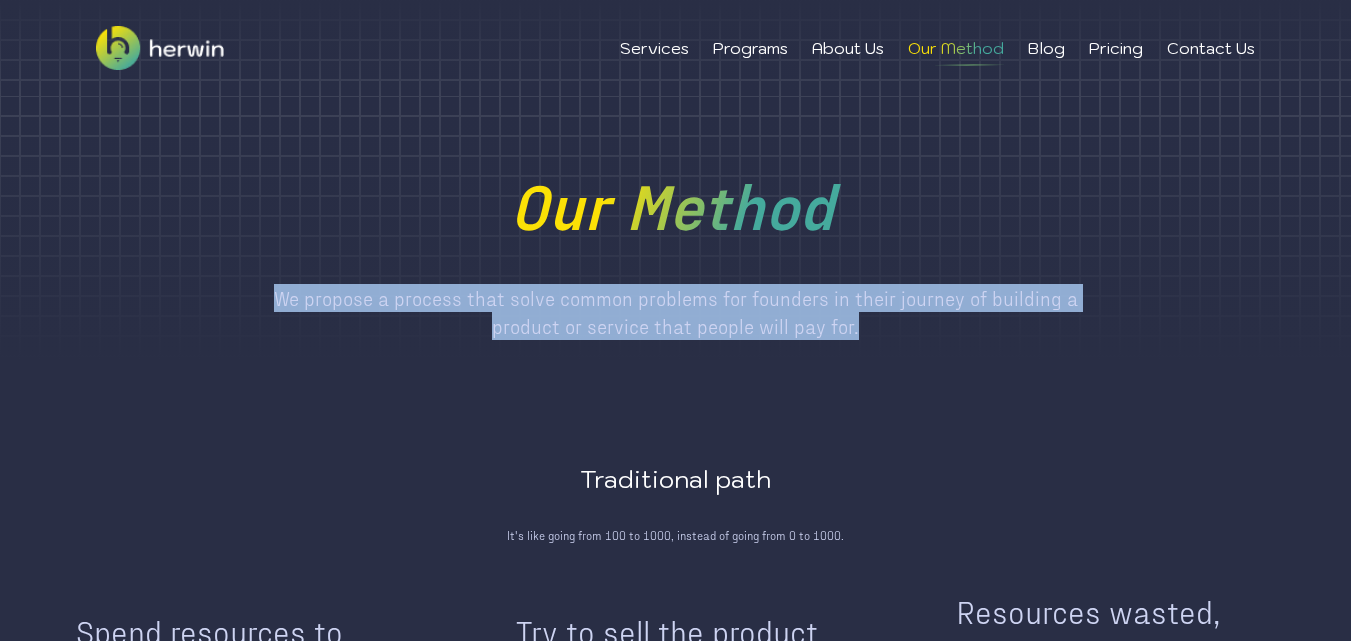 drag, startPoint x: 892, startPoint y: 326, endPoint x: 266, endPoint y: 302, distance: 626.4599 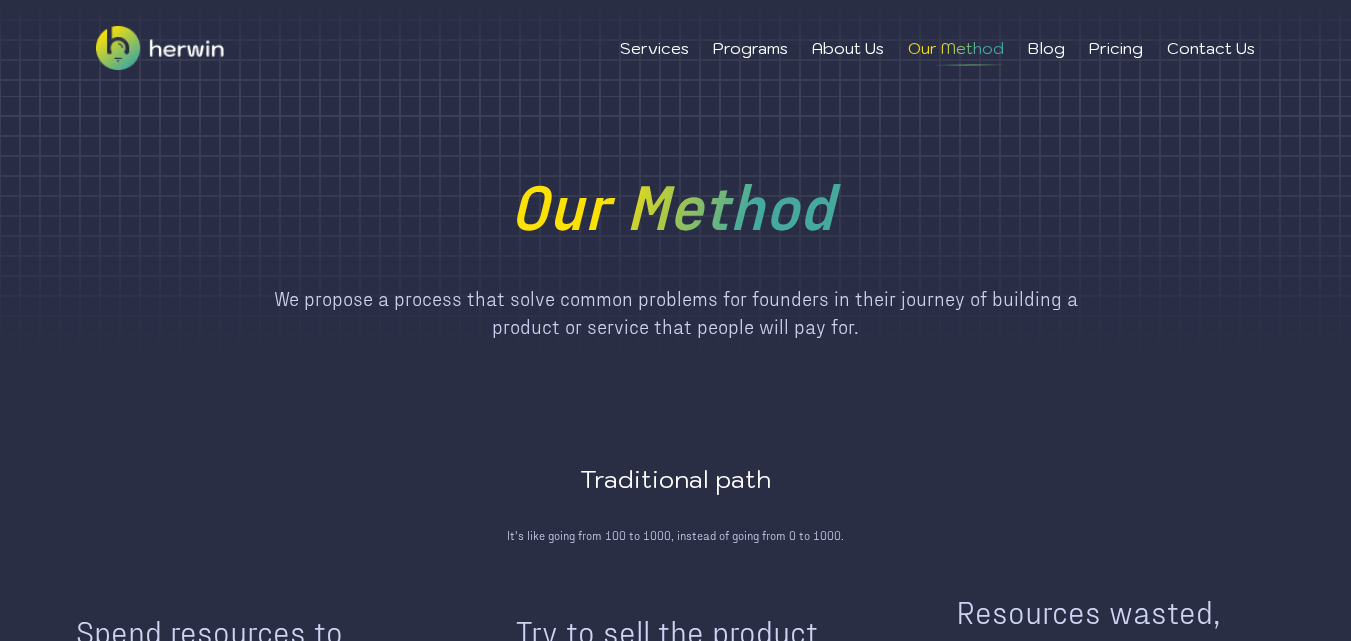drag, startPoint x: 245, startPoint y: 49, endPoint x: 374, endPoint y: 46, distance: 129.03488 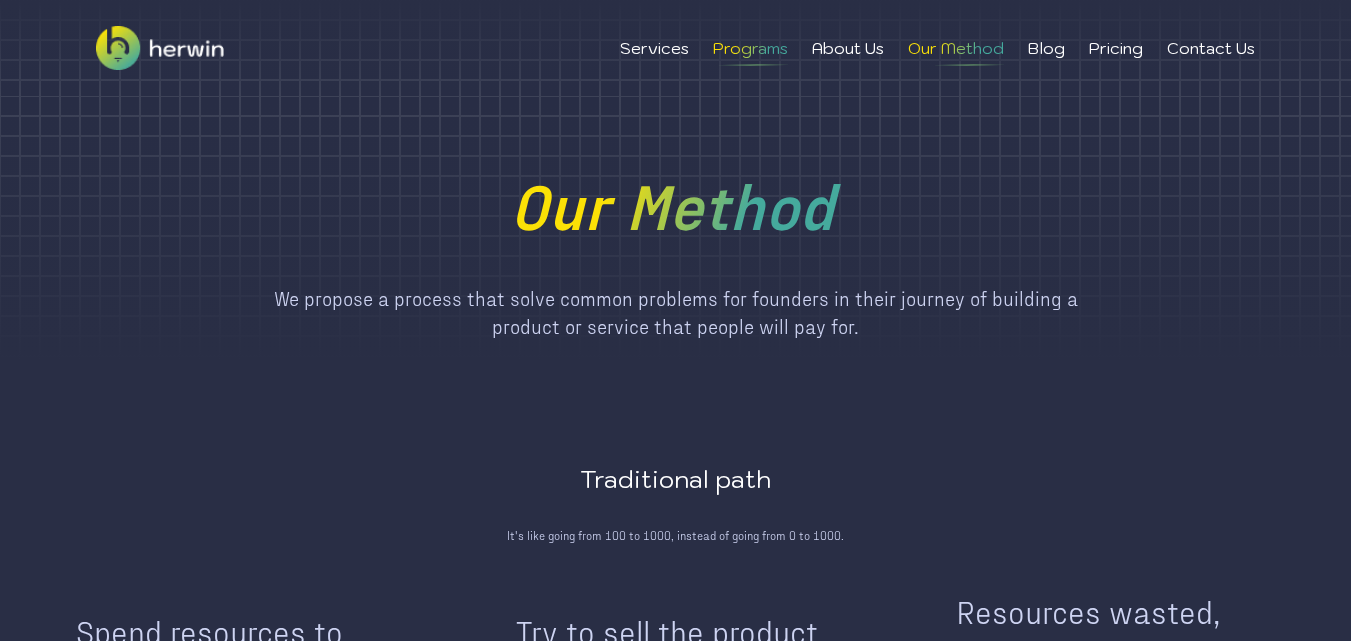 drag, startPoint x: 737, startPoint y: 31, endPoint x: 738, endPoint y: 43, distance: 12.0415945 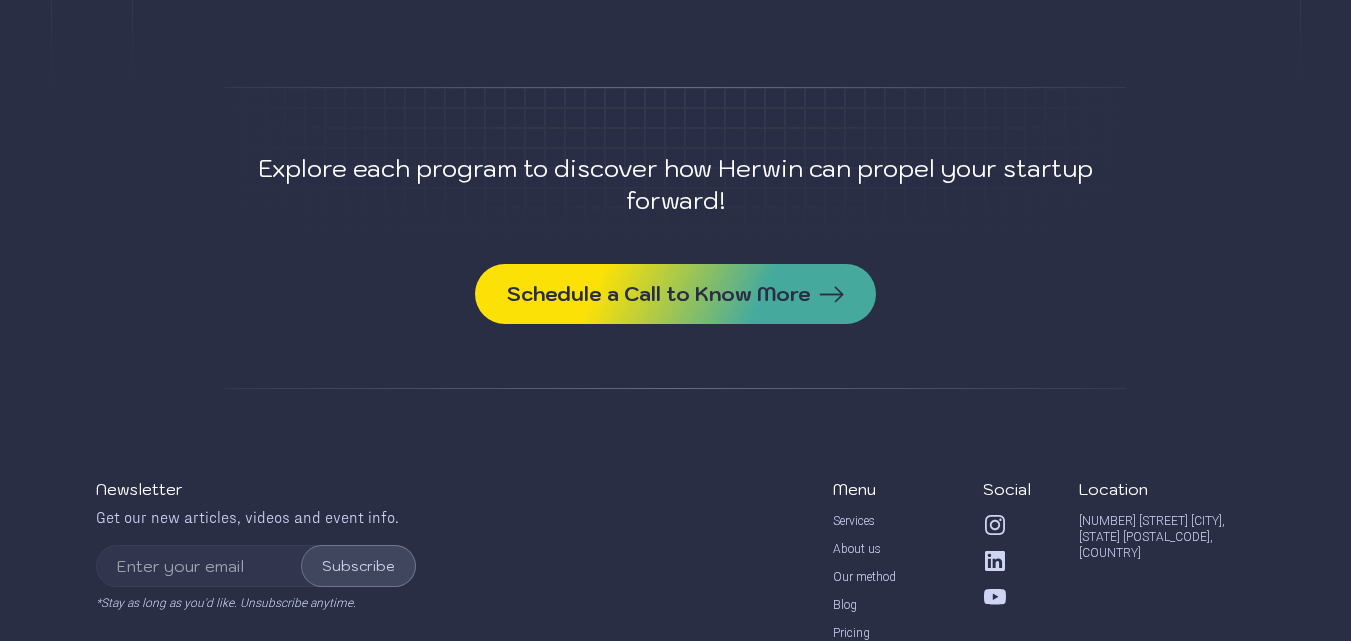scroll, scrollTop: 1383, scrollLeft: 0, axis: vertical 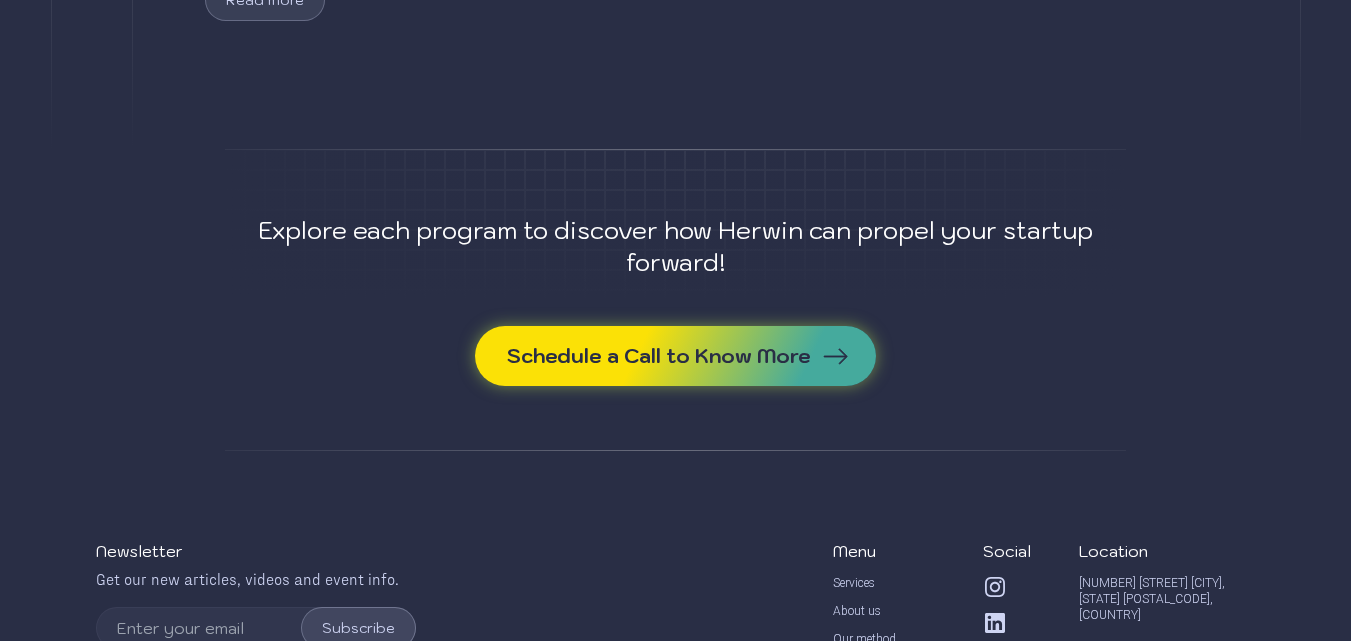 click on "Schedule a Call to Know More" at bounding box center (659, 356) 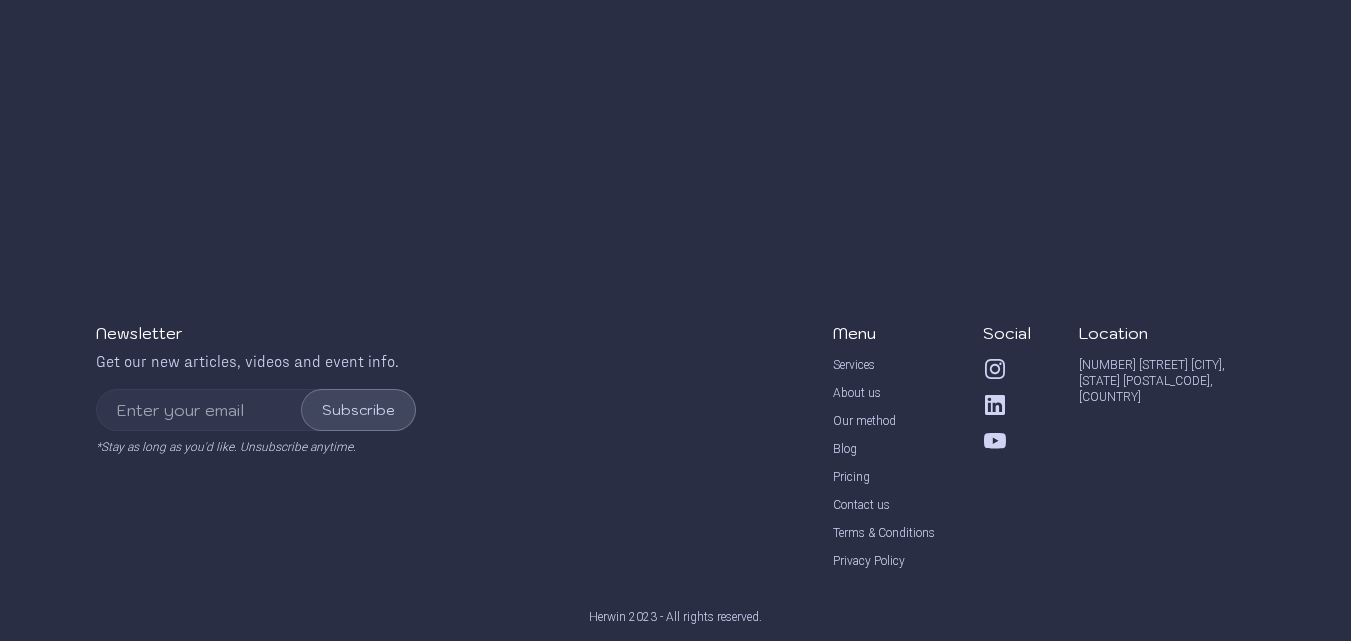 scroll, scrollTop: 0, scrollLeft: 0, axis: both 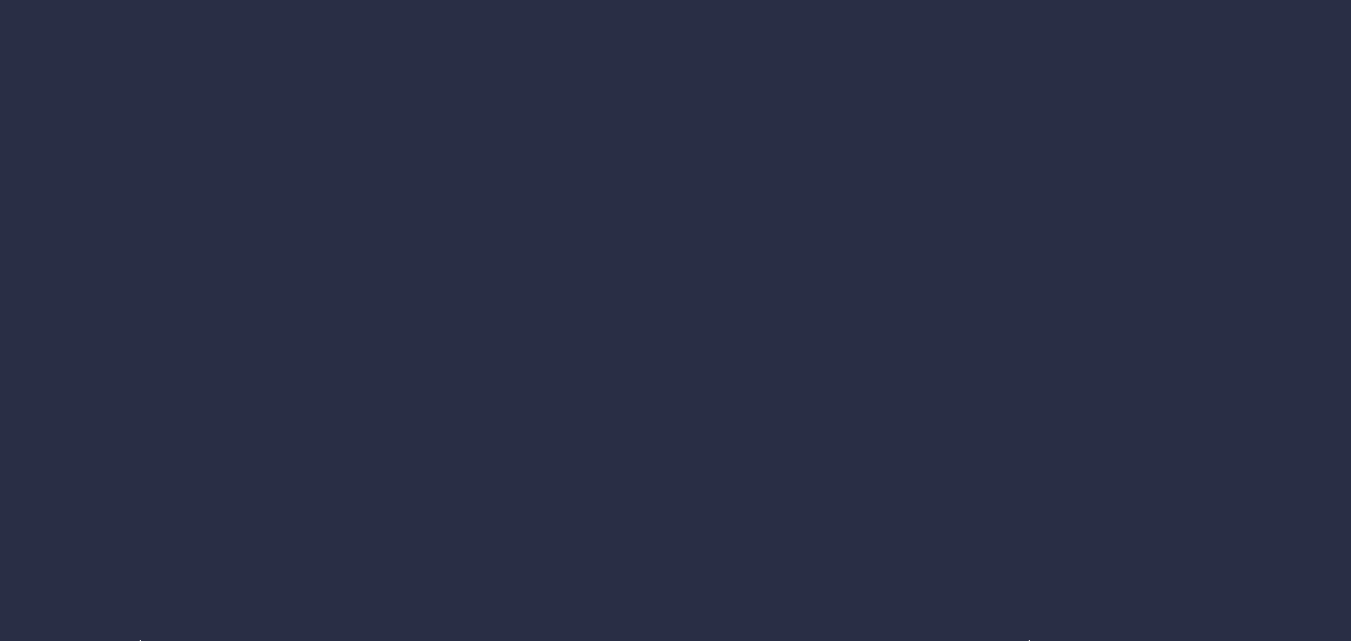 click on "Newsletter Get our new articles, videos and event info. Subscribe *Stay as long as you'd like. Unsubscribe anytime." at bounding box center [256, 758] 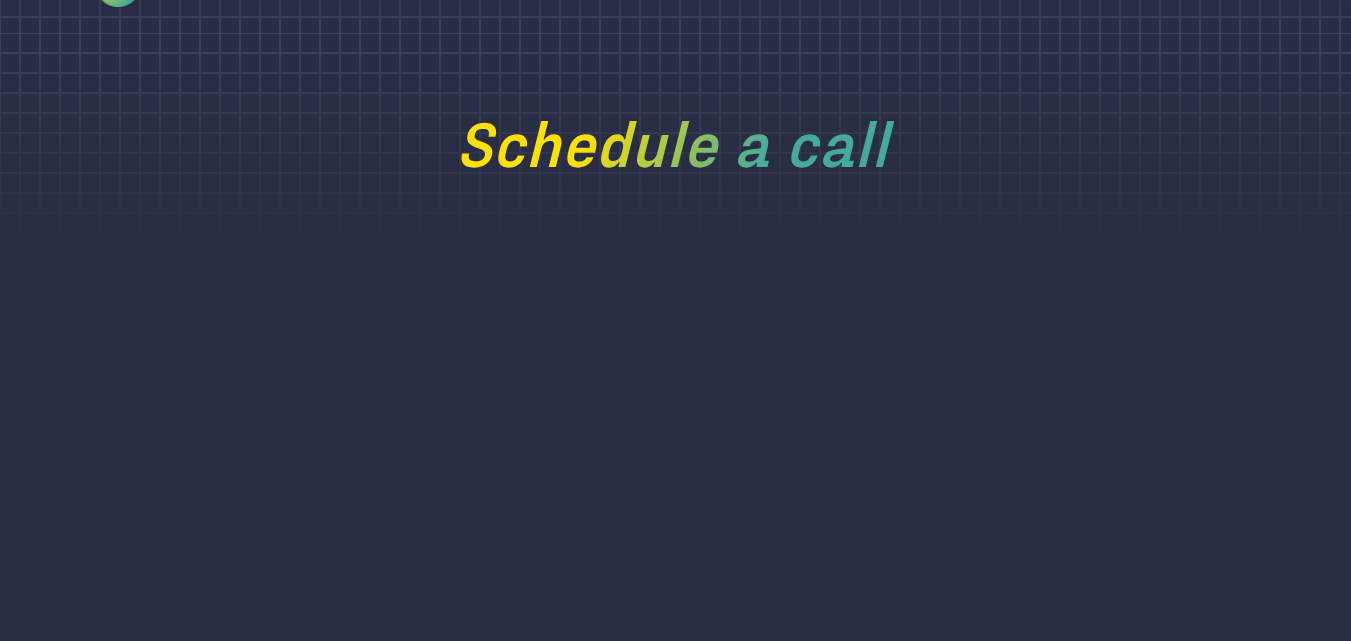 scroll, scrollTop: 0, scrollLeft: 0, axis: both 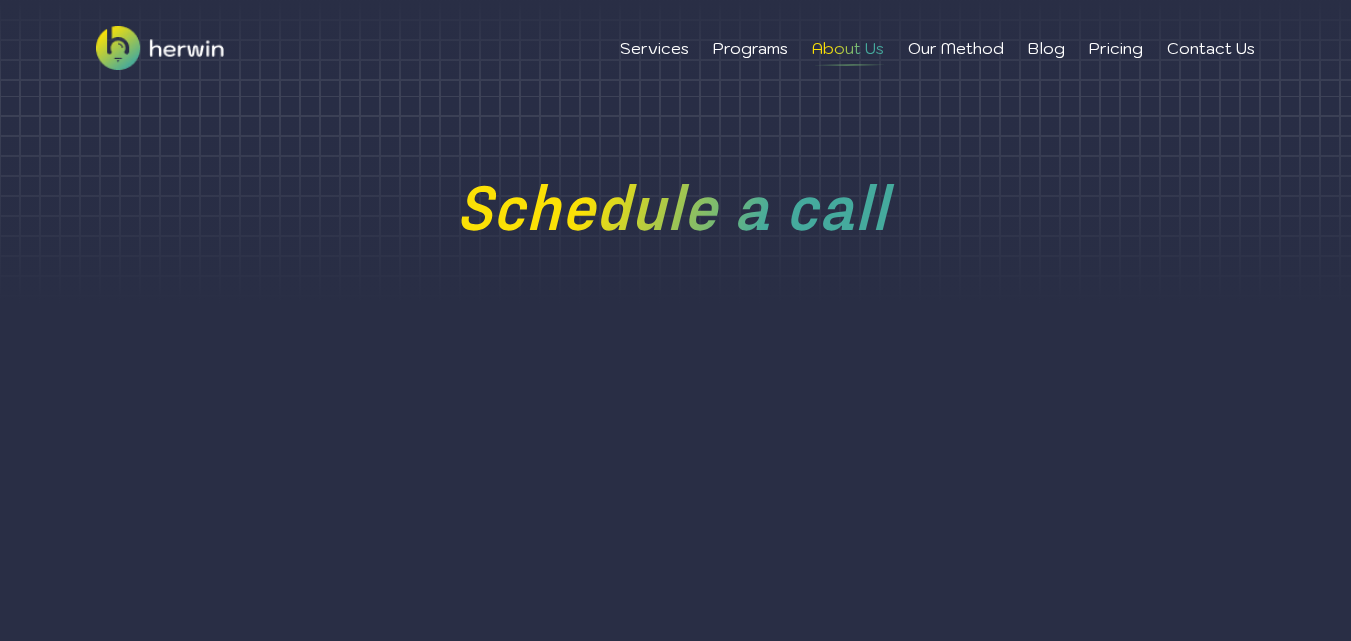 click on "About Us" at bounding box center (848, 48) 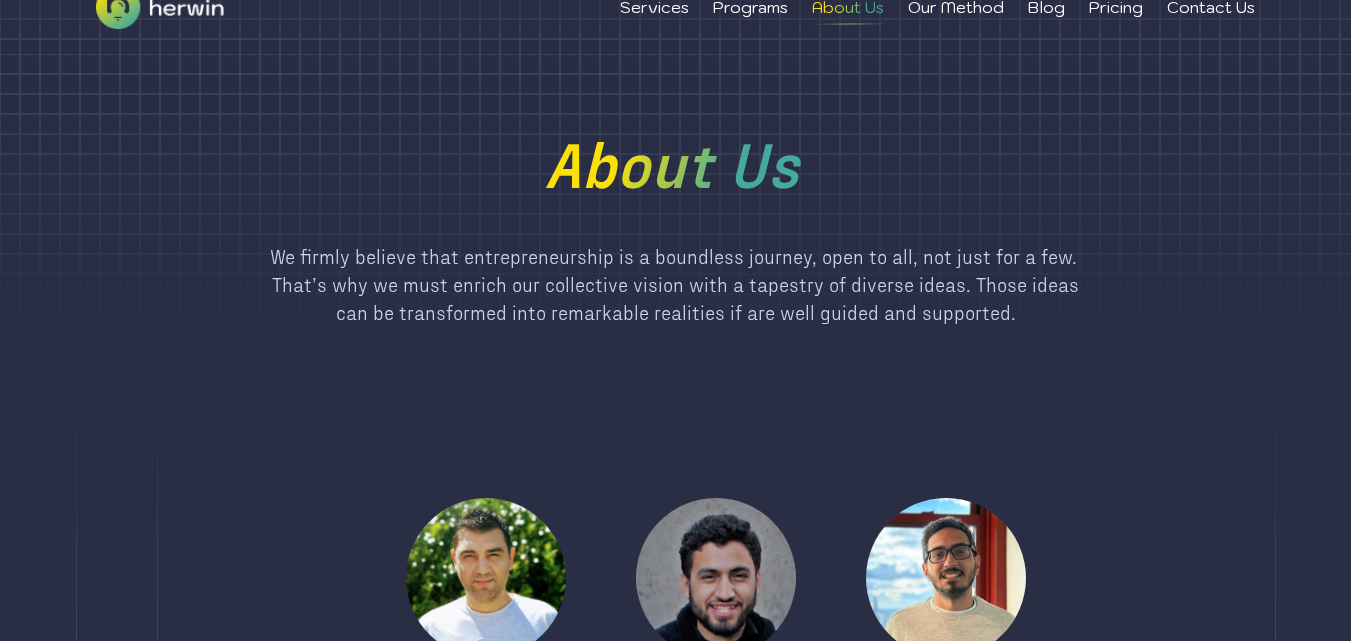 scroll, scrollTop: 0, scrollLeft: 0, axis: both 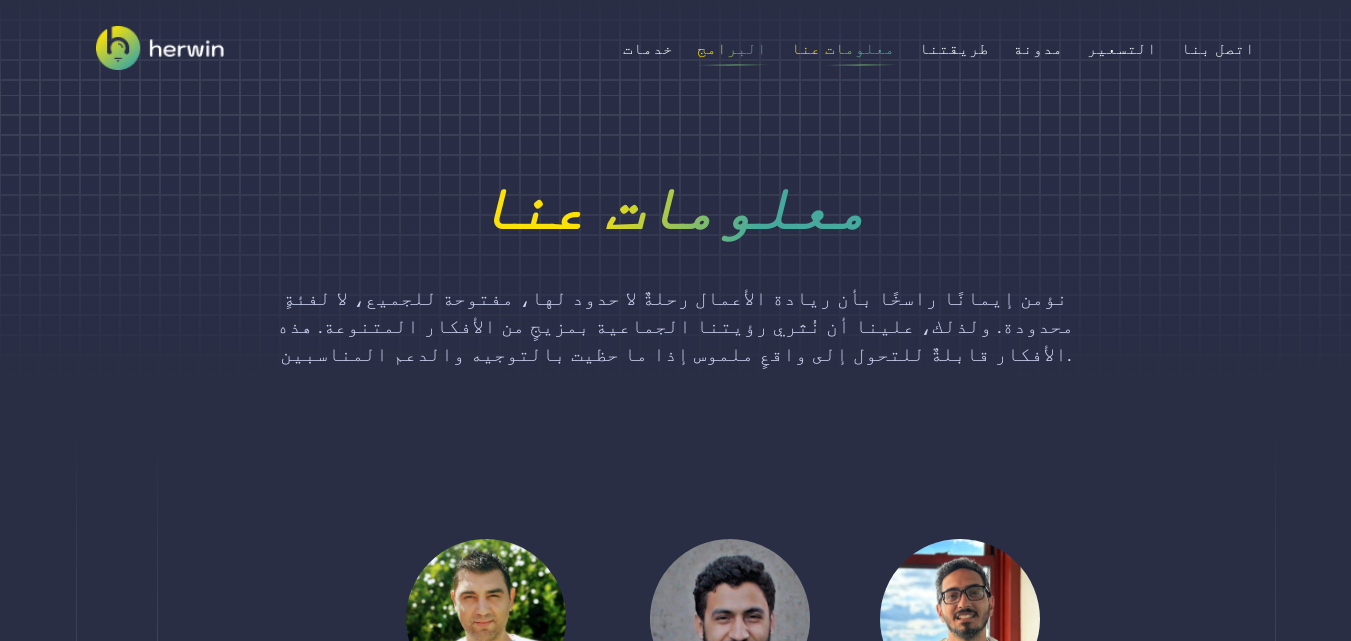 click on "البرامج" at bounding box center [732, 48] 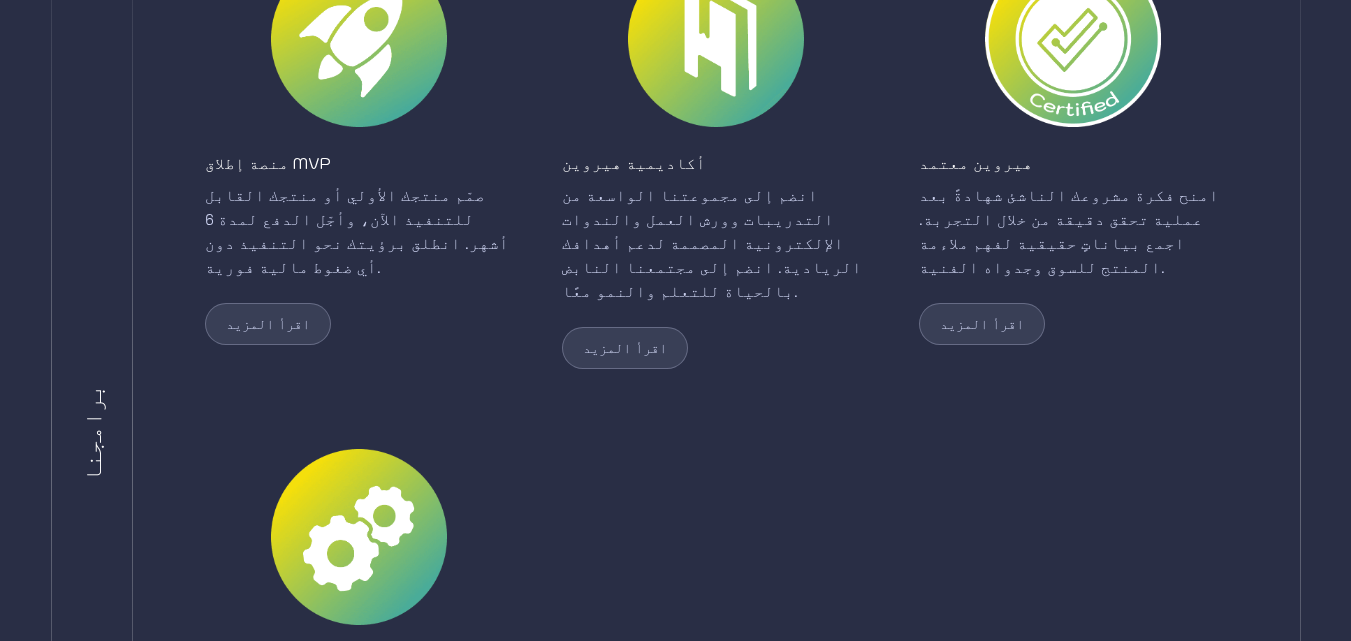 scroll, scrollTop: 544, scrollLeft: 0, axis: vertical 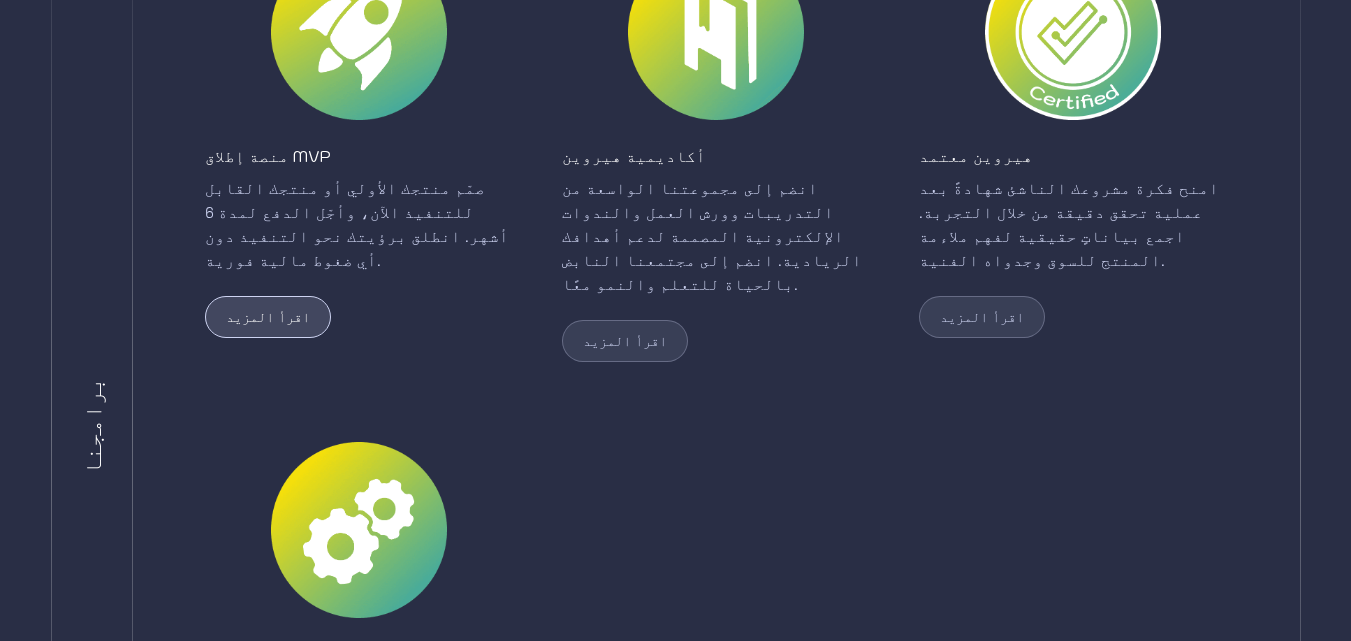 click on "اقرأ المزيد" at bounding box center (268, 317) 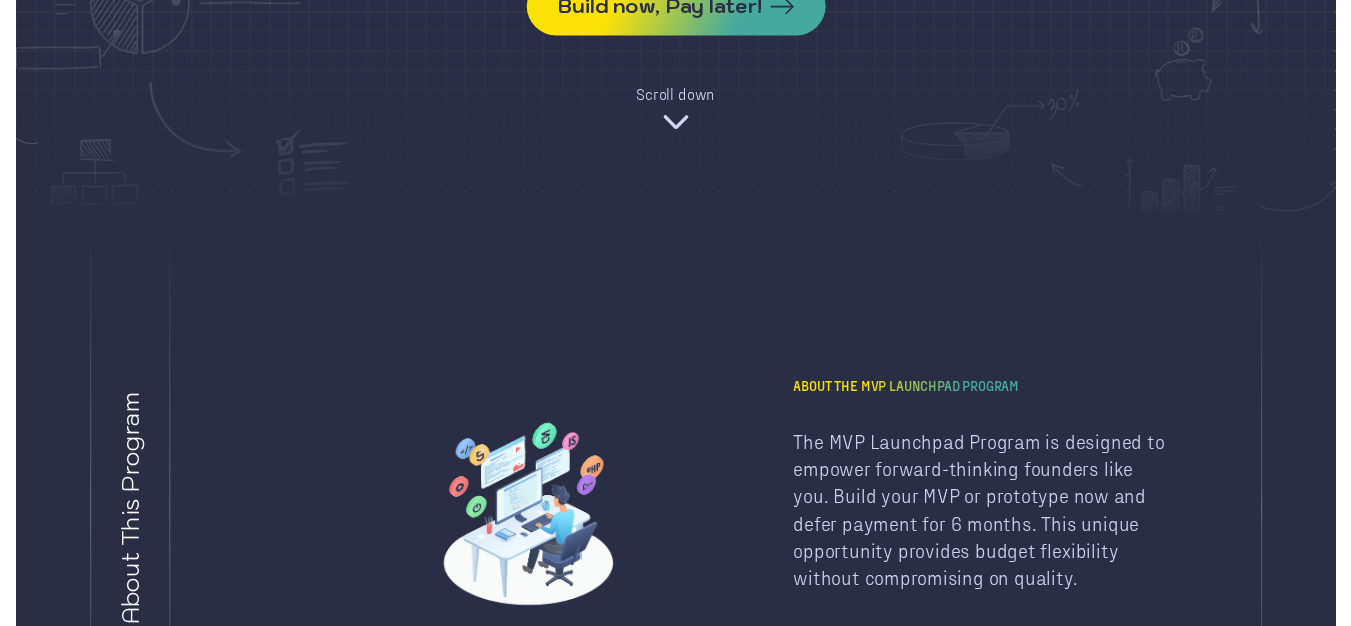 scroll, scrollTop: 0, scrollLeft: 0, axis: both 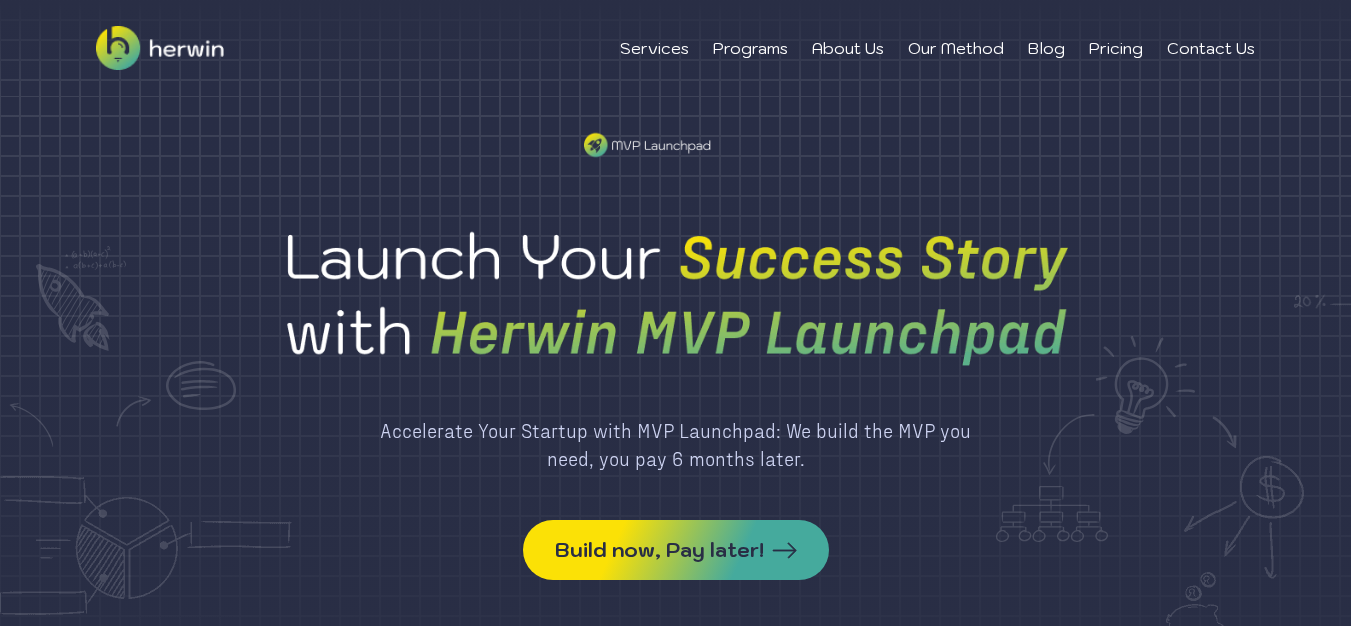 click on "Accelerate Your Startup with MVP Launchpad: We build the MVP you need, you pay 6 months later. Build now, Pay later! Scroll down" at bounding box center (675, 418) 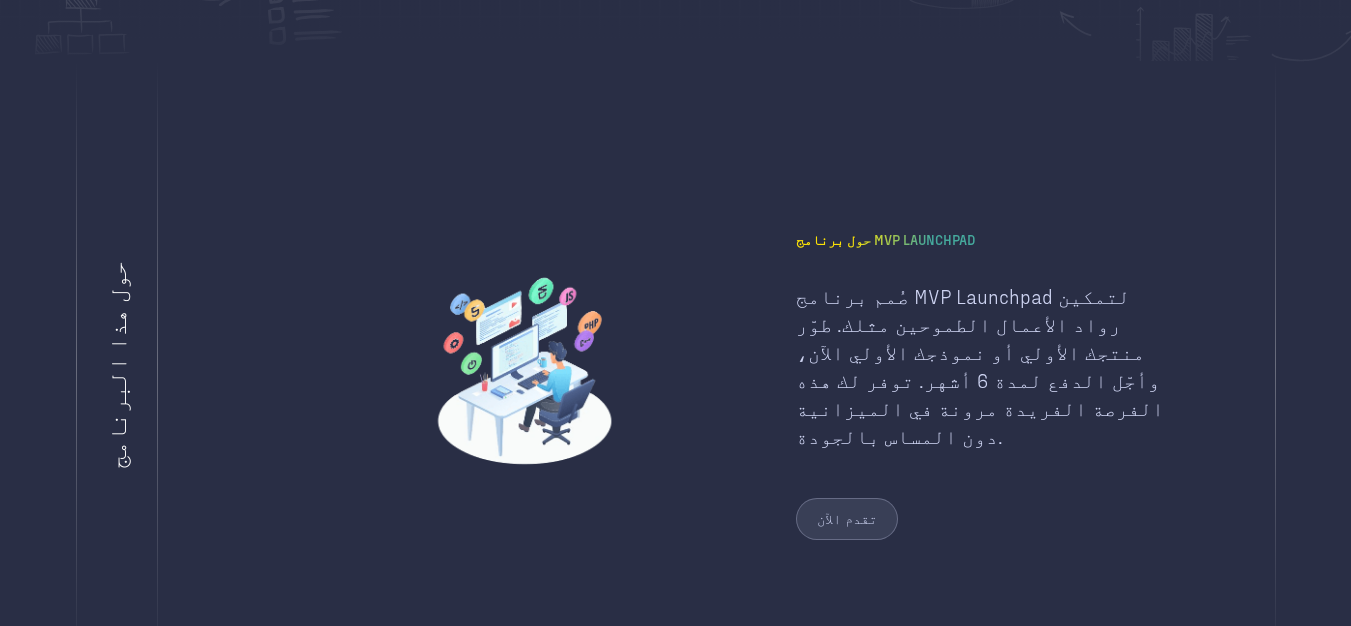 scroll, scrollTop: 677, scrollLeft: 0, axis: vertical 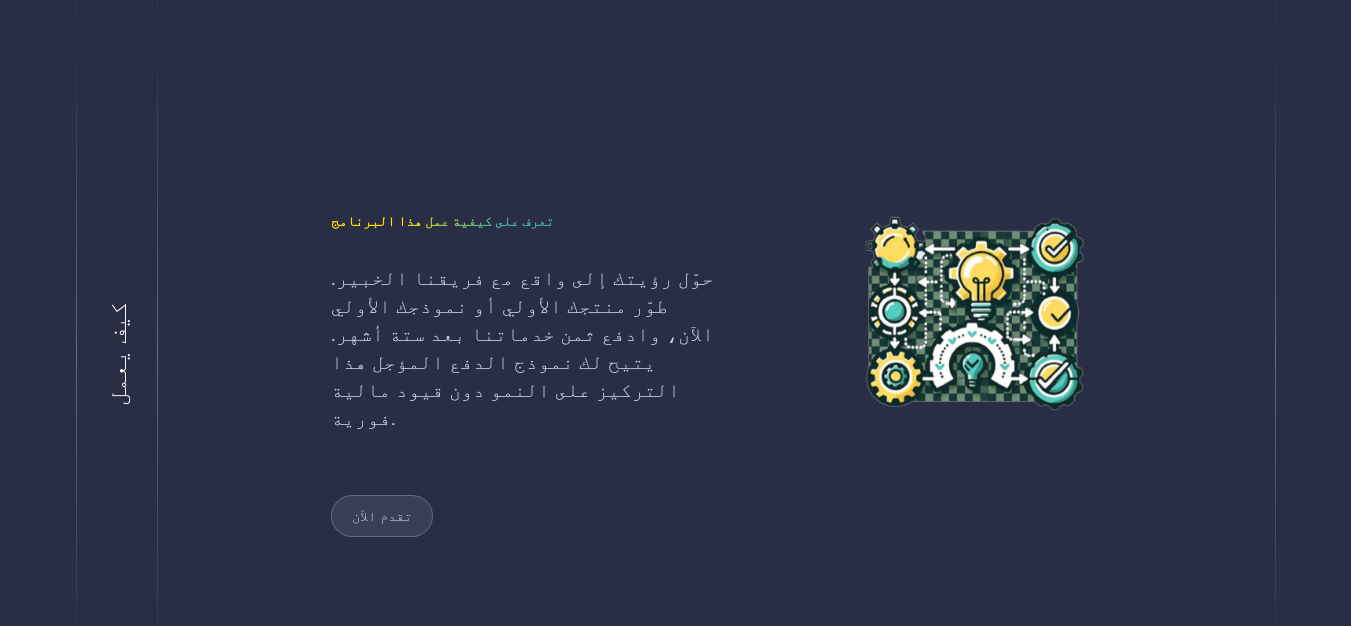 drag, startPoint x: 1350, startPoint y: 248, endPoint x: 1350, endPoint y: 295, distance: 47 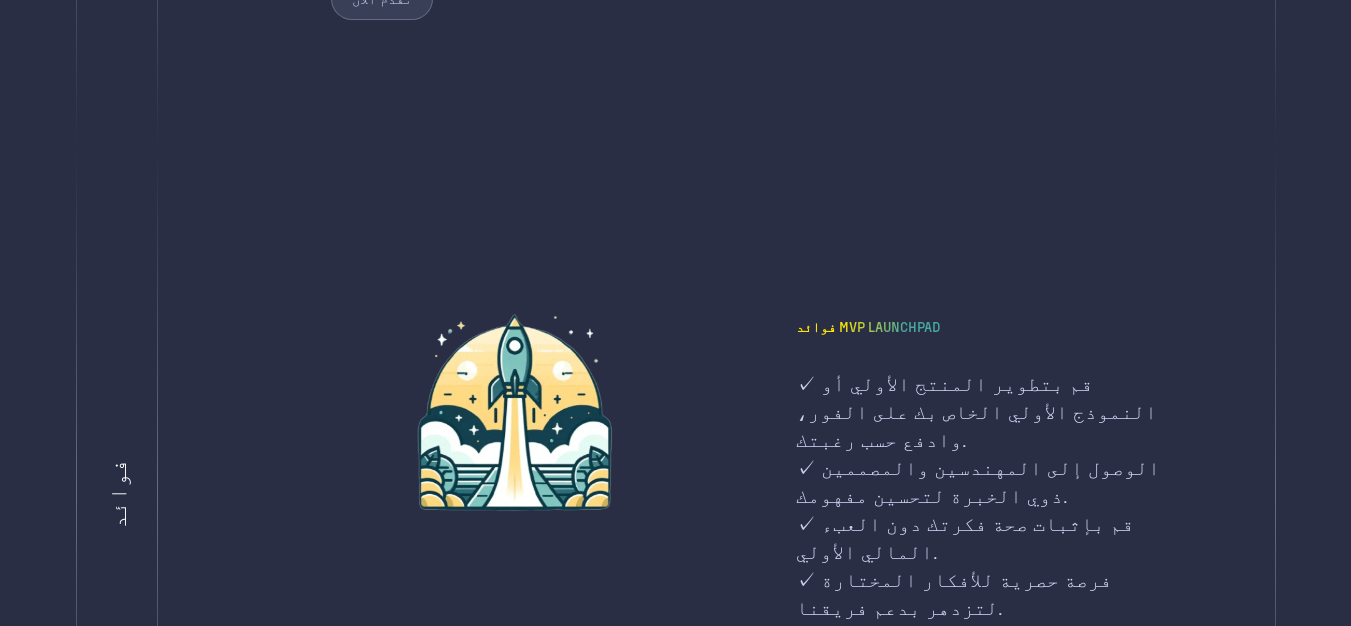 scroll, scrollTop: 1798, scrollLeft: 0, axis: vertical 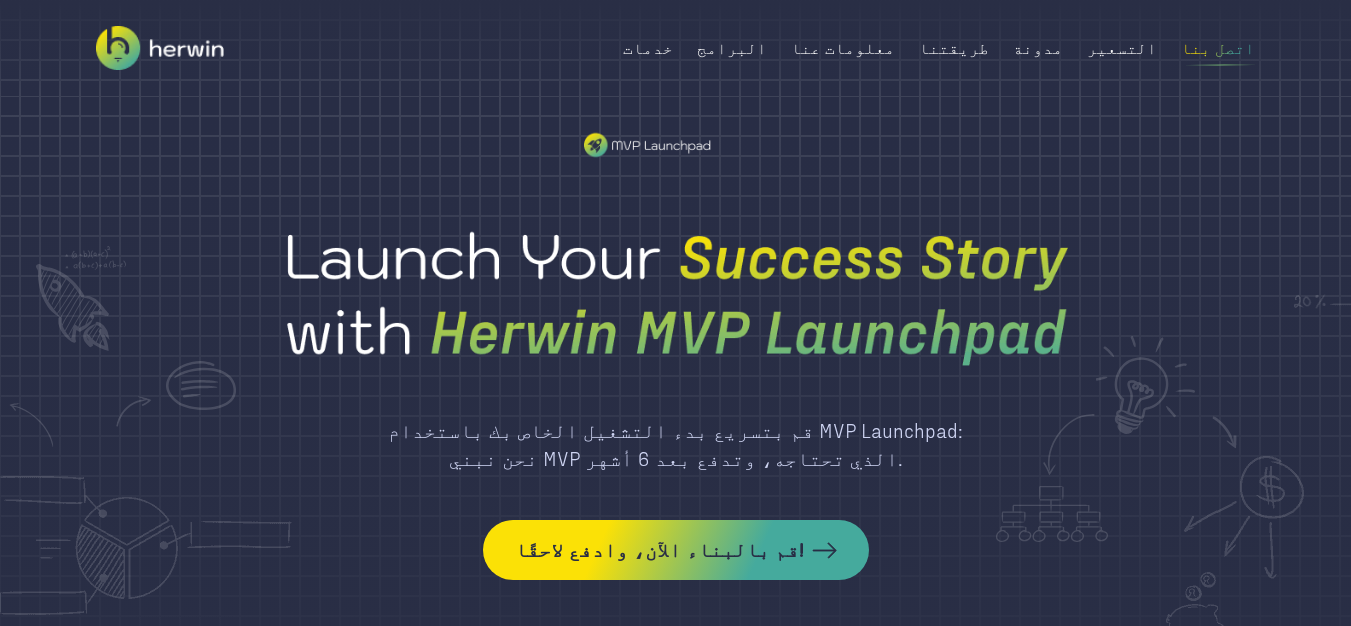 click on "اتصل بنا" at bounding box center (1218, 48) 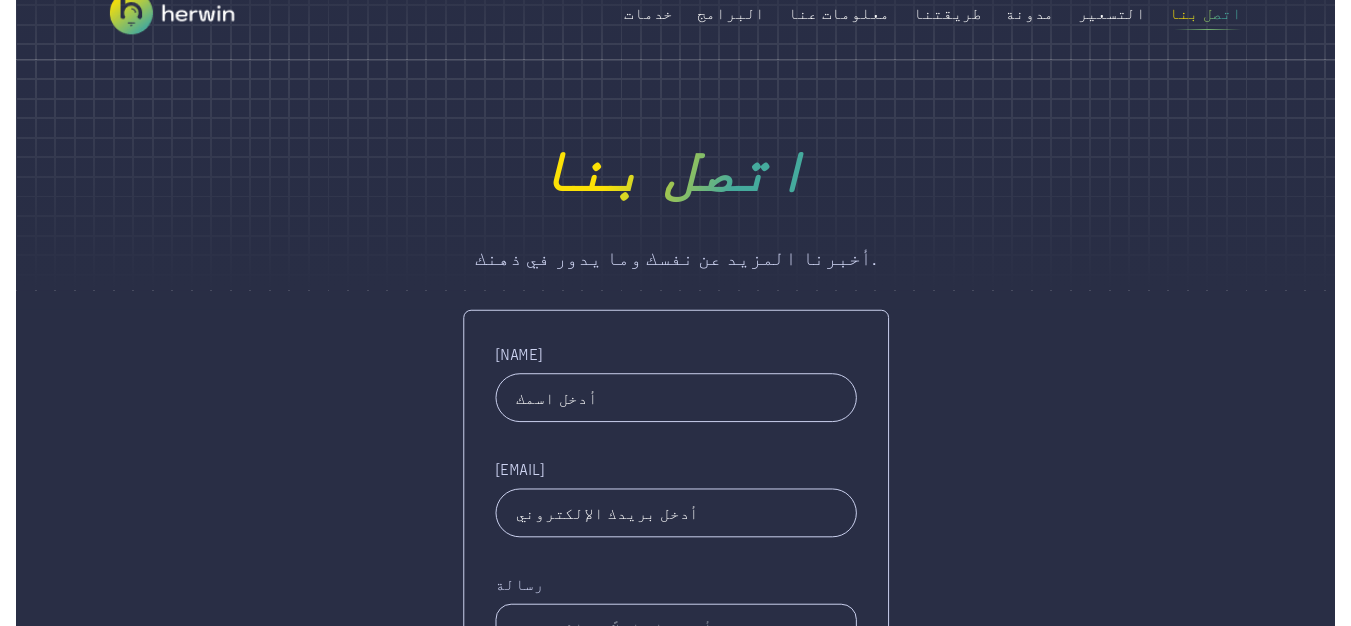 scroll, scrollTop: 0, scrollLeft: 0, axis: both 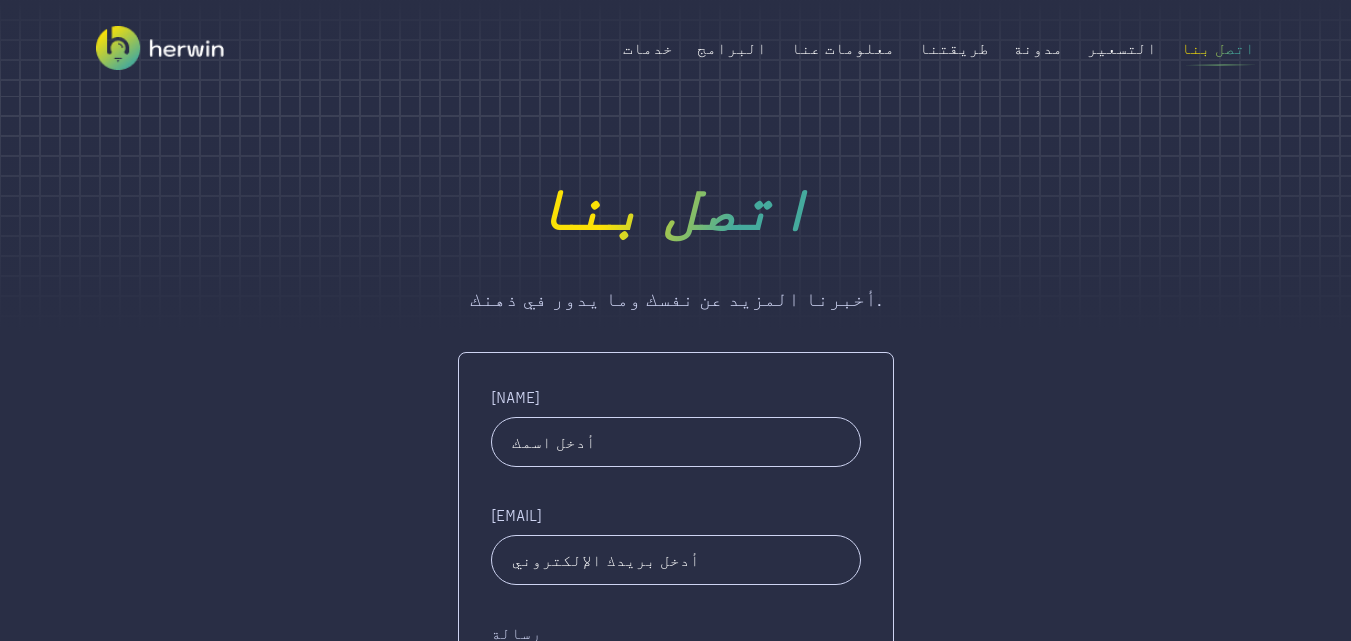 click at bounding box center (160, 48) 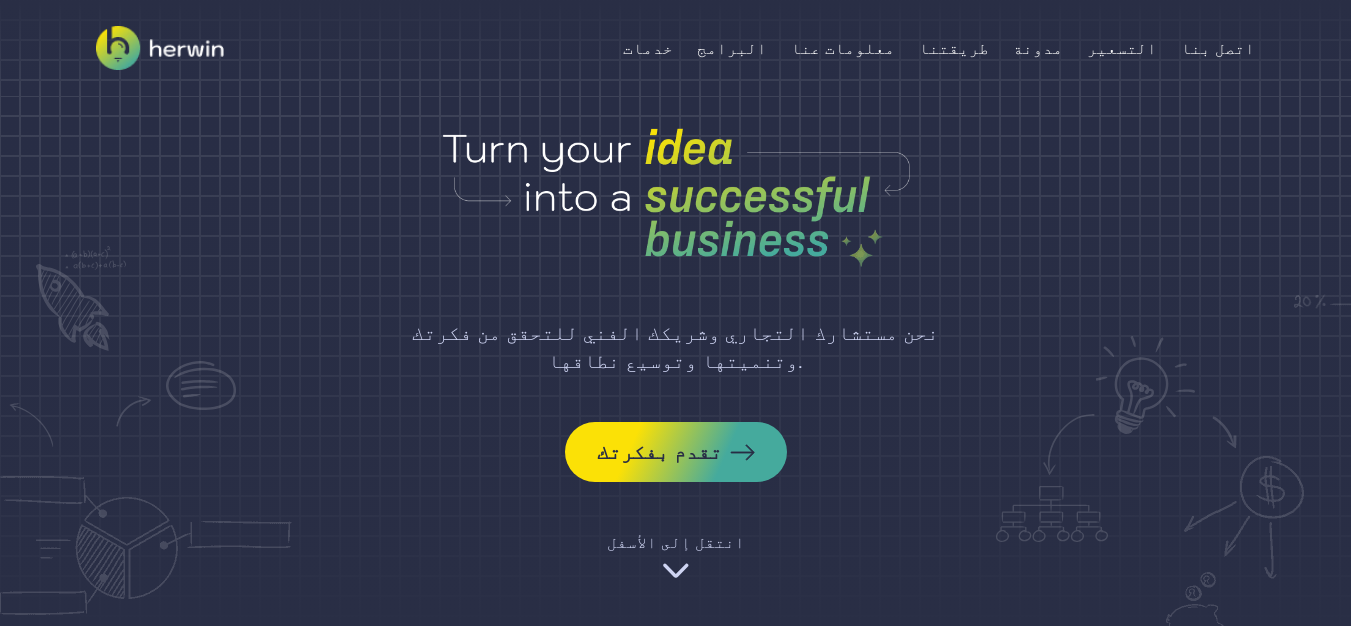 click at bounding box center (676, 570) 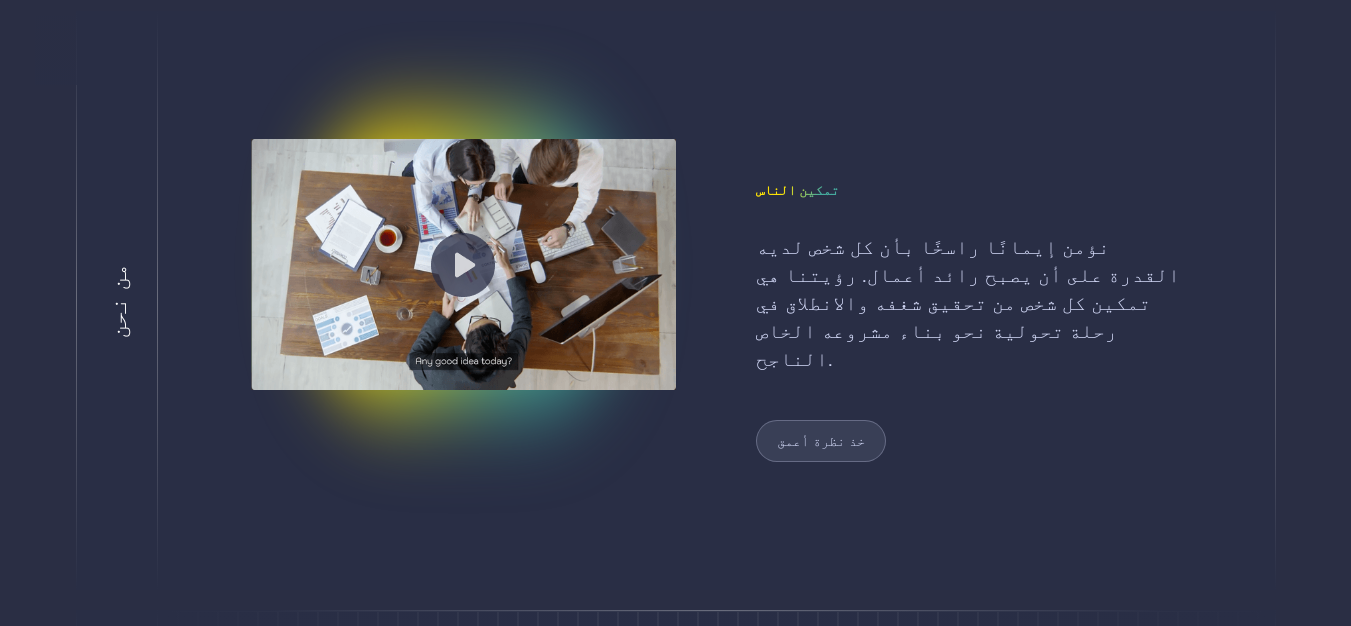 scroll, scrollTop: 900, scrollLeft: 0, axis: vertical 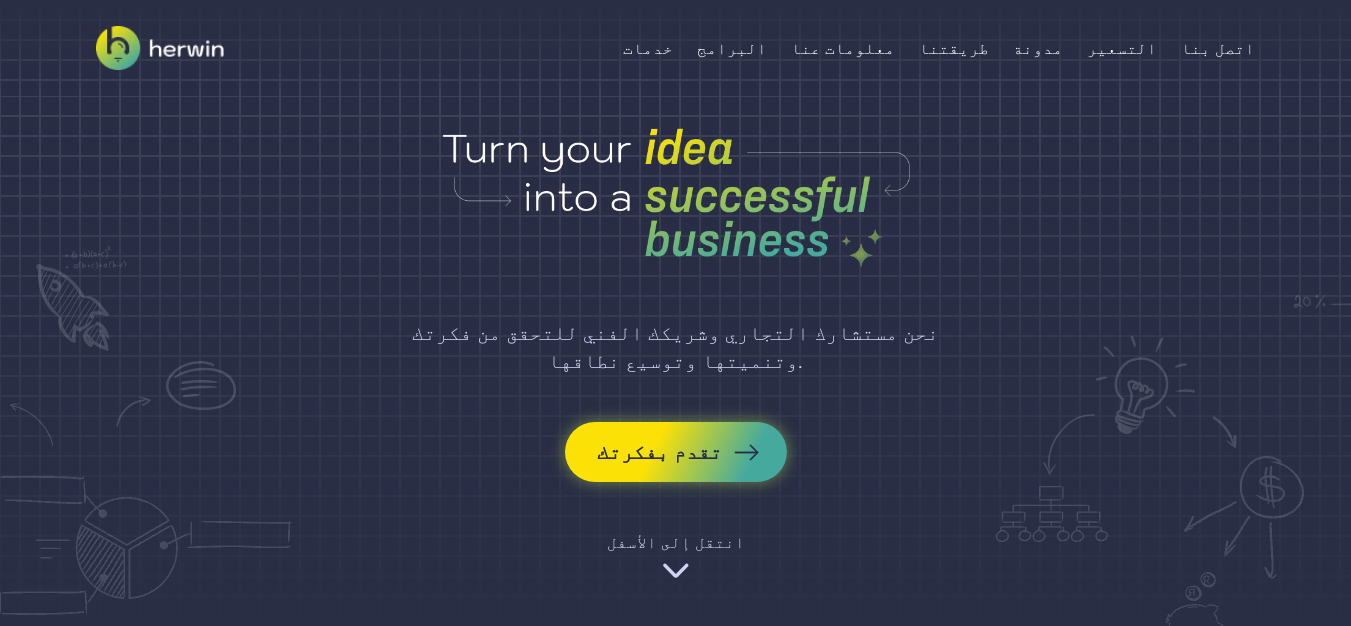click on "تقدم بفكرتك" at bounding box center (676, 452) 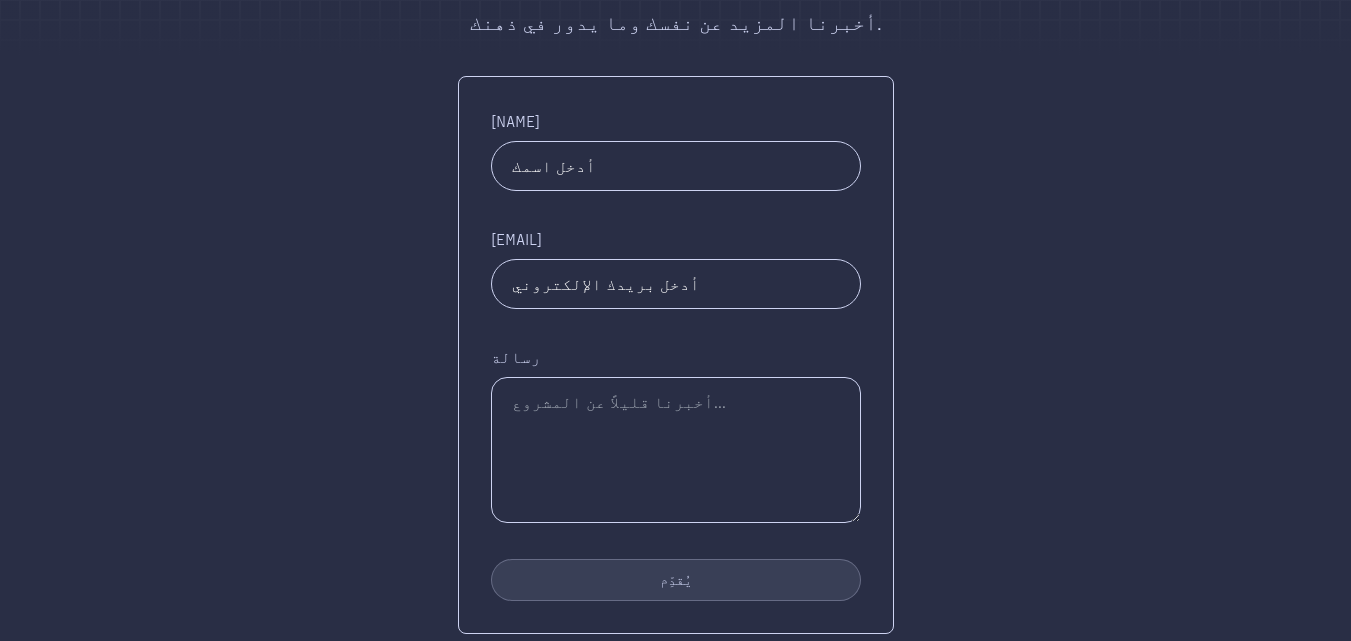 scroll, scrollTop: 0, scrollLeft: 0, axis: both 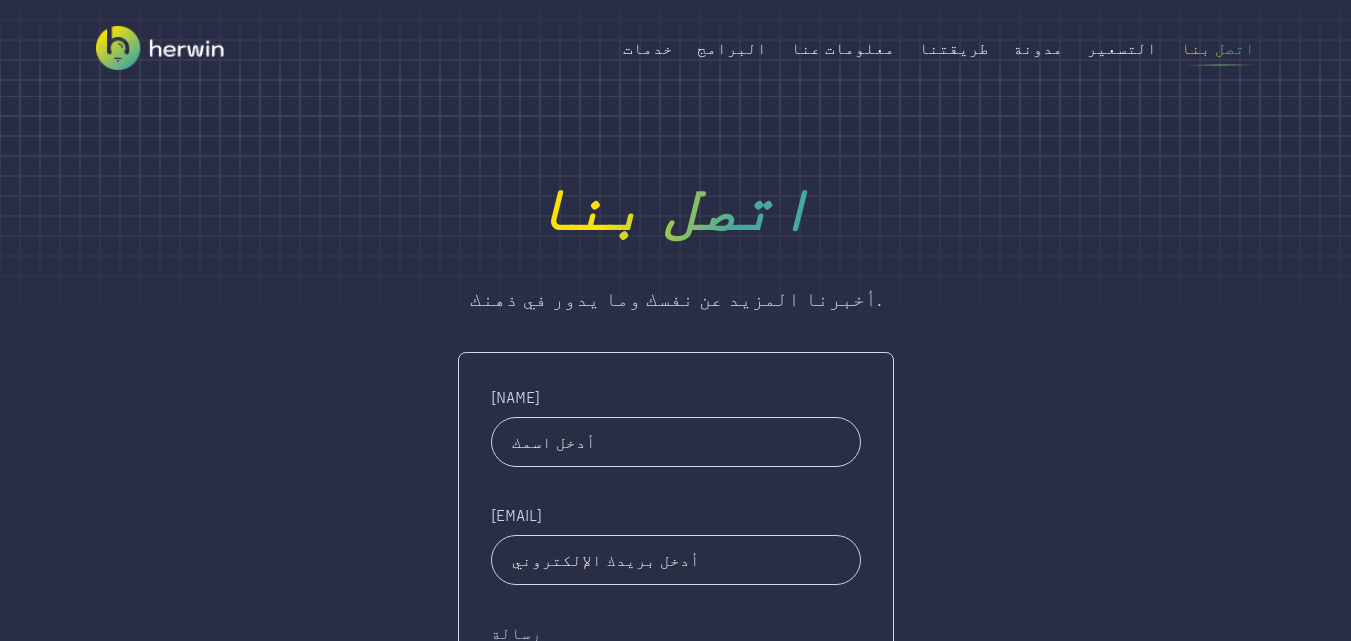 click at bounding box center [160, 48] 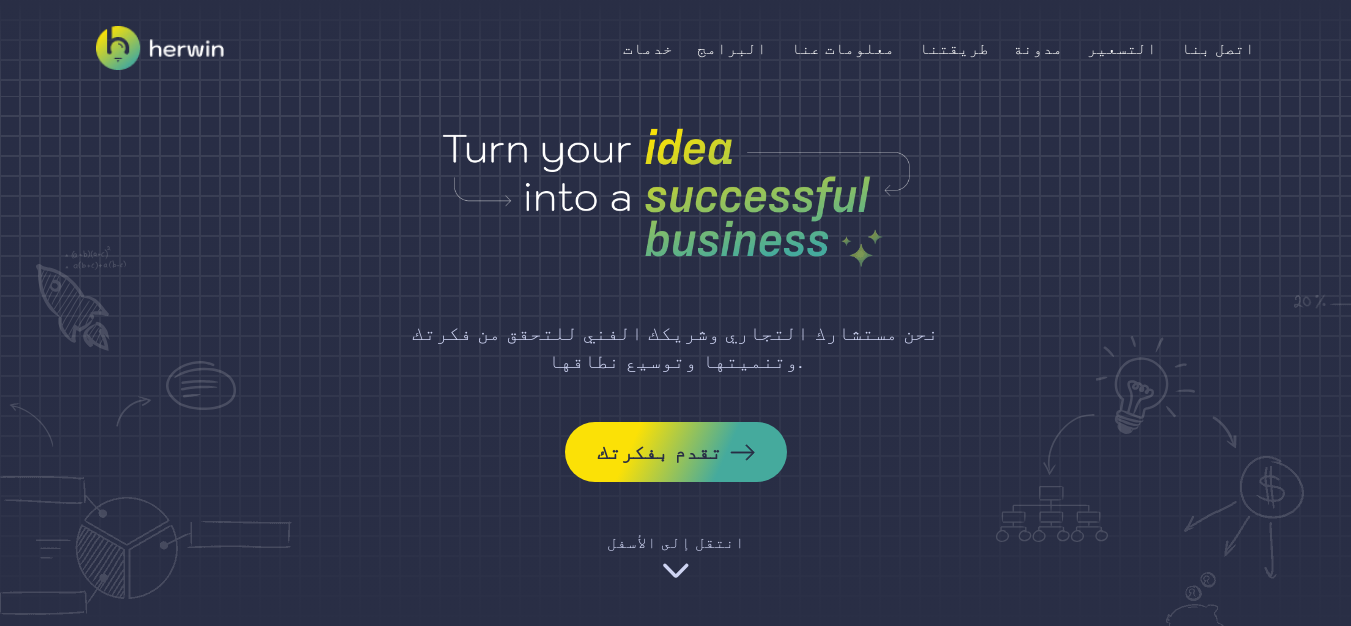 click at bounding box center (160, 48) 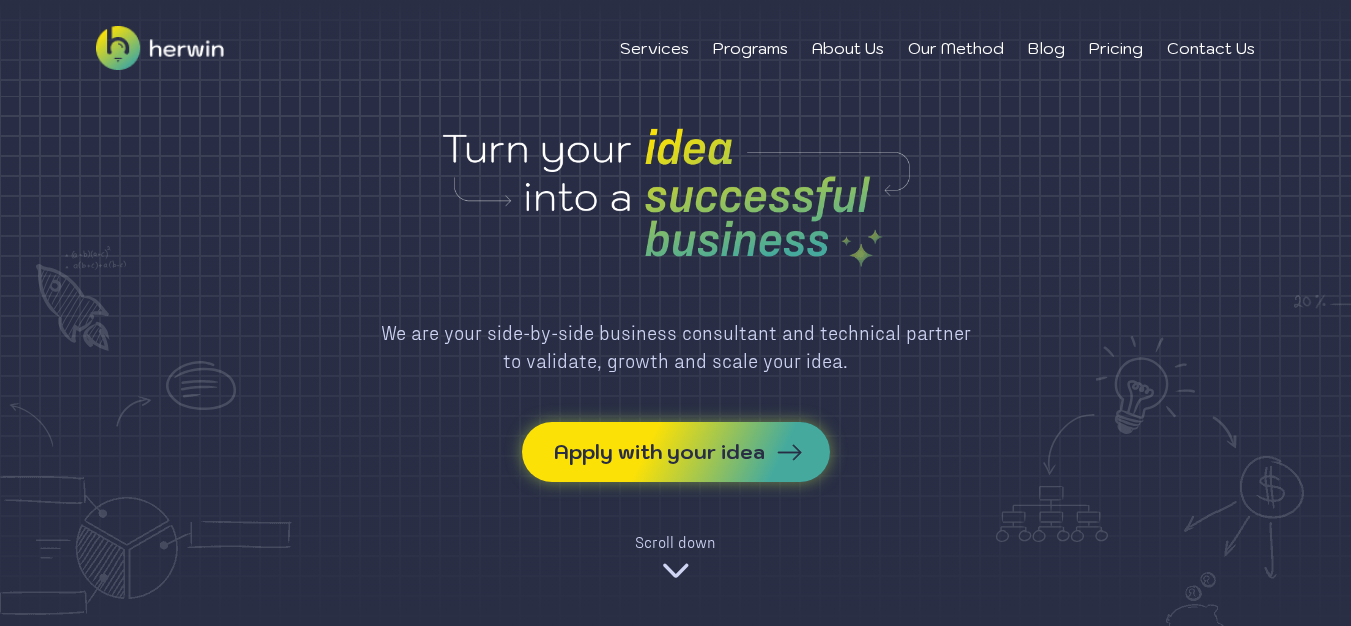 click on "Apply with your idea" at bounding box center [659, 452] 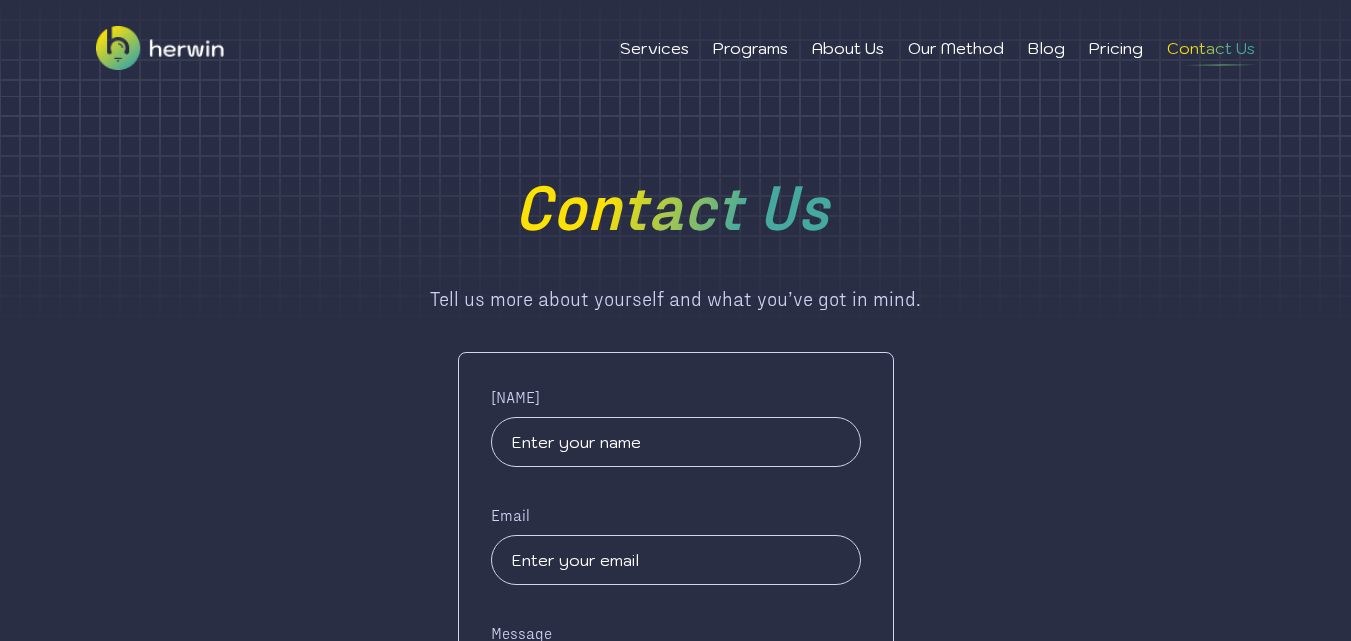 drag, startPoint x: 1343, startPoint y: 197, endPoint x: 1359, endPoint y: 202, distance: 16.763054 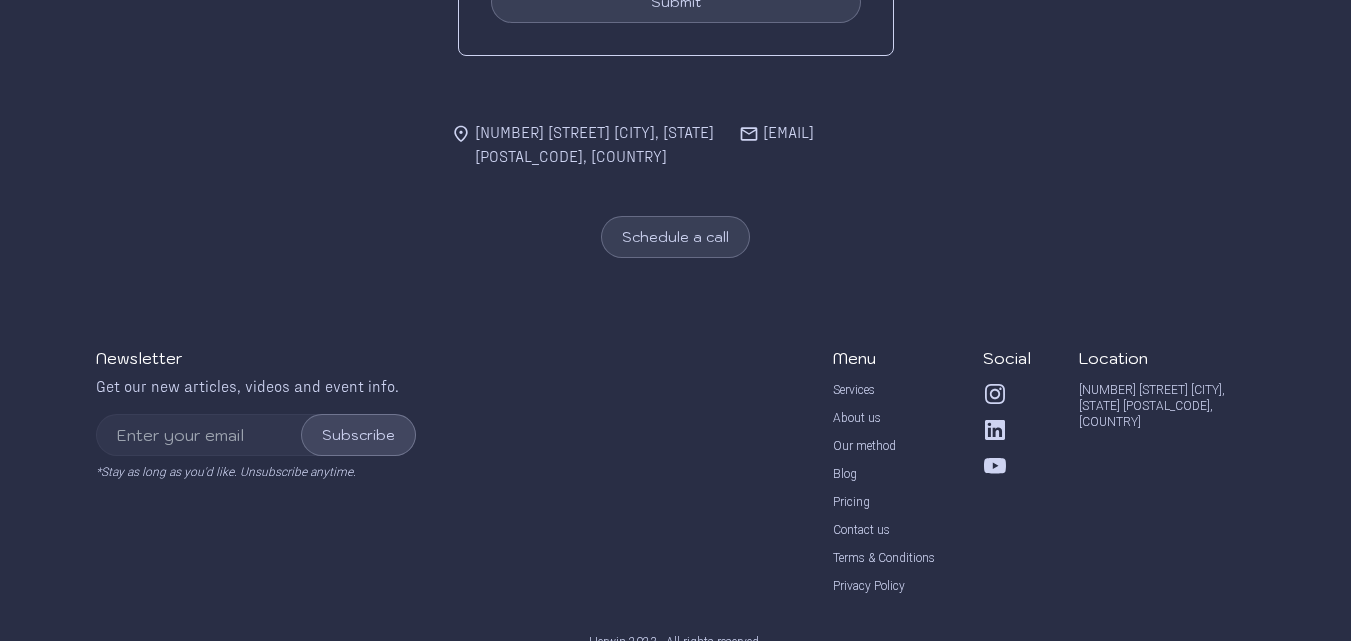scroll, scrollTop: 879, scrollLeft: 0, axis: vertical 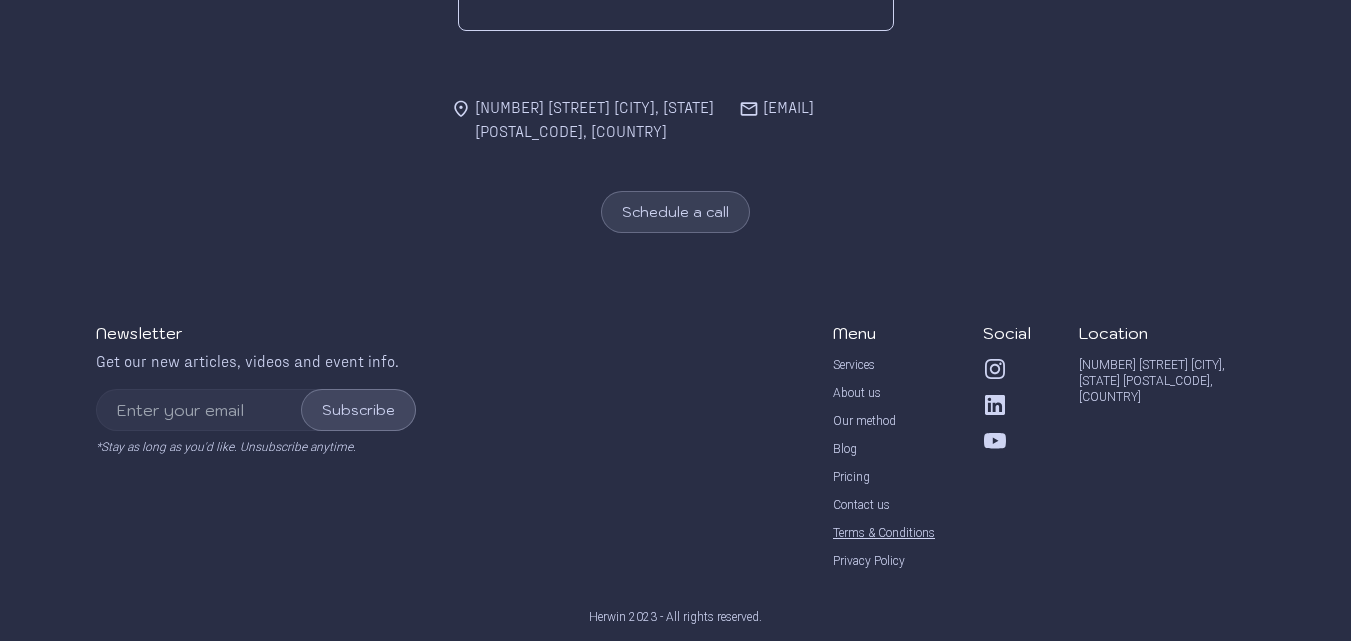 click on "Terms & Conditions" at bounding box center (884, 533) 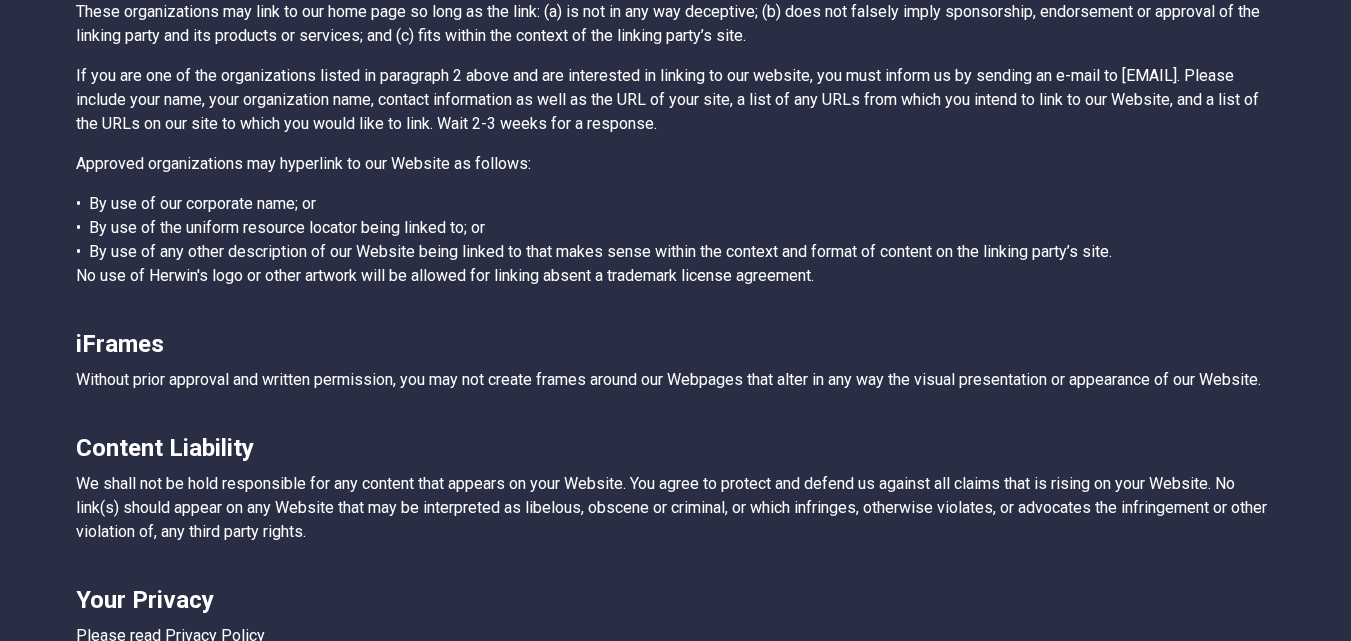scroll, scrollTop: 1988, scrollLeft: 0, axis: vertical 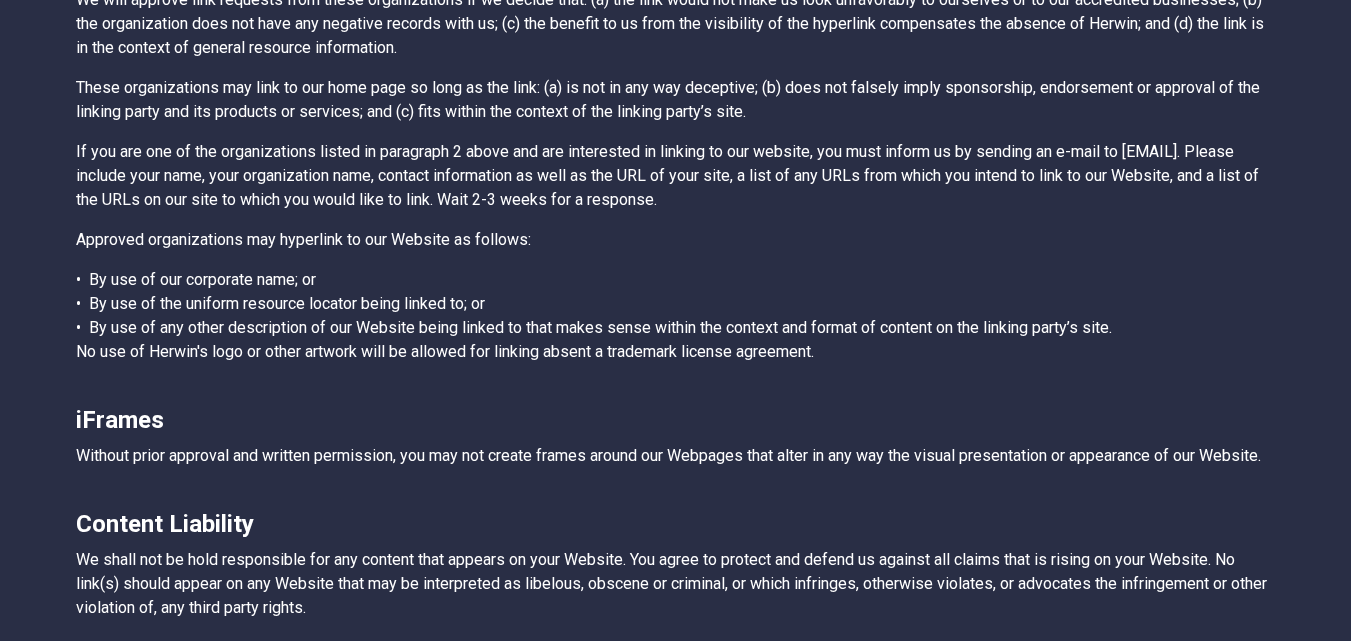 drag, startPoint x: 1342, startPoint y: 401, endPoint x: 1355, endPoint y: 399, distance: 13.152946 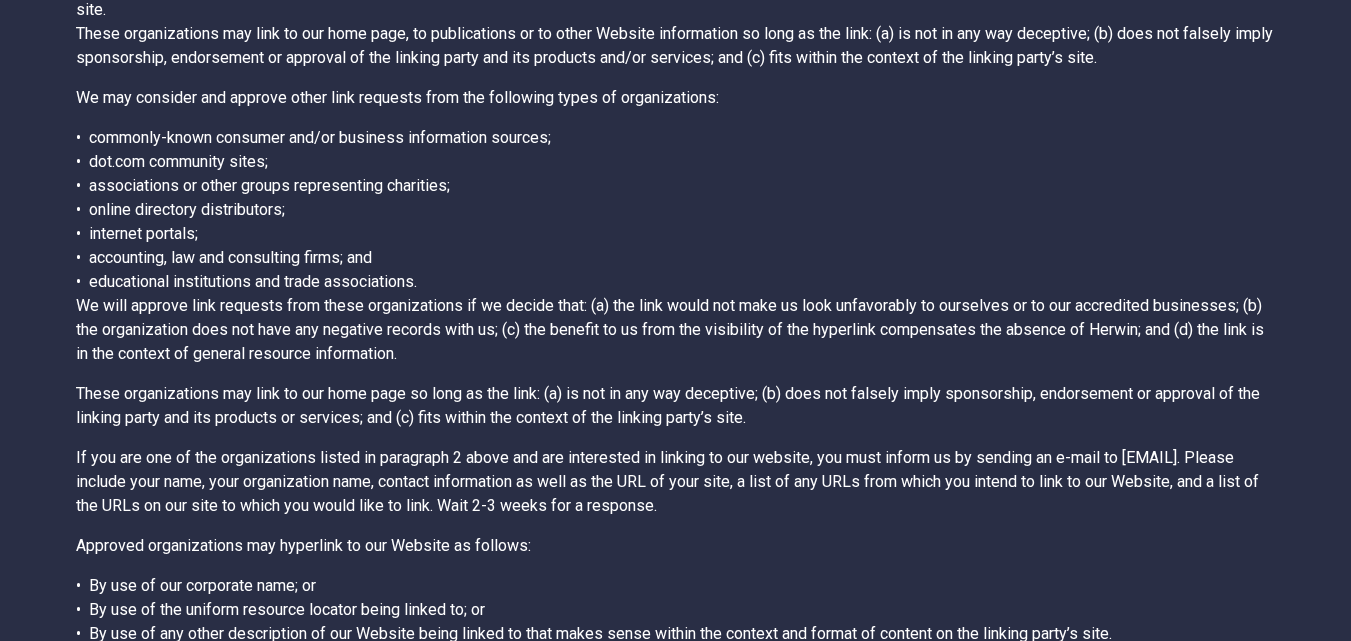 scroll, scrollTop: 937, scrollLeft: 0, axis: vertical 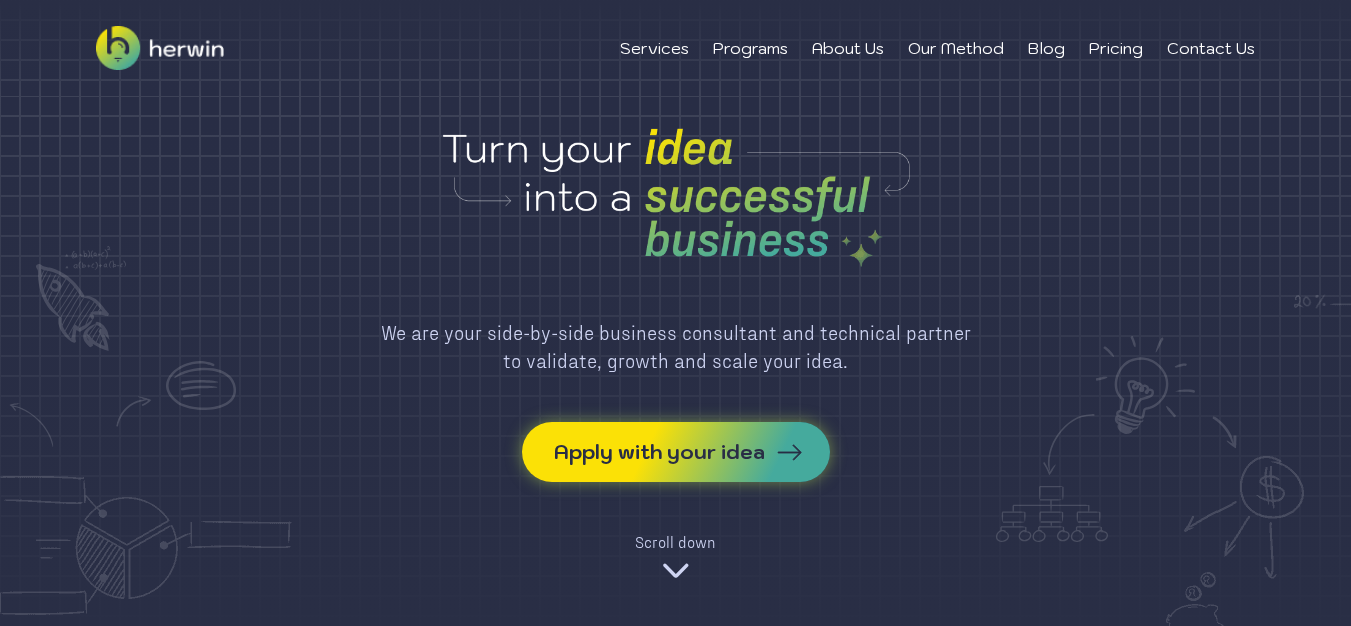click on "Apply with your idea" at bounding box center (676, 452) 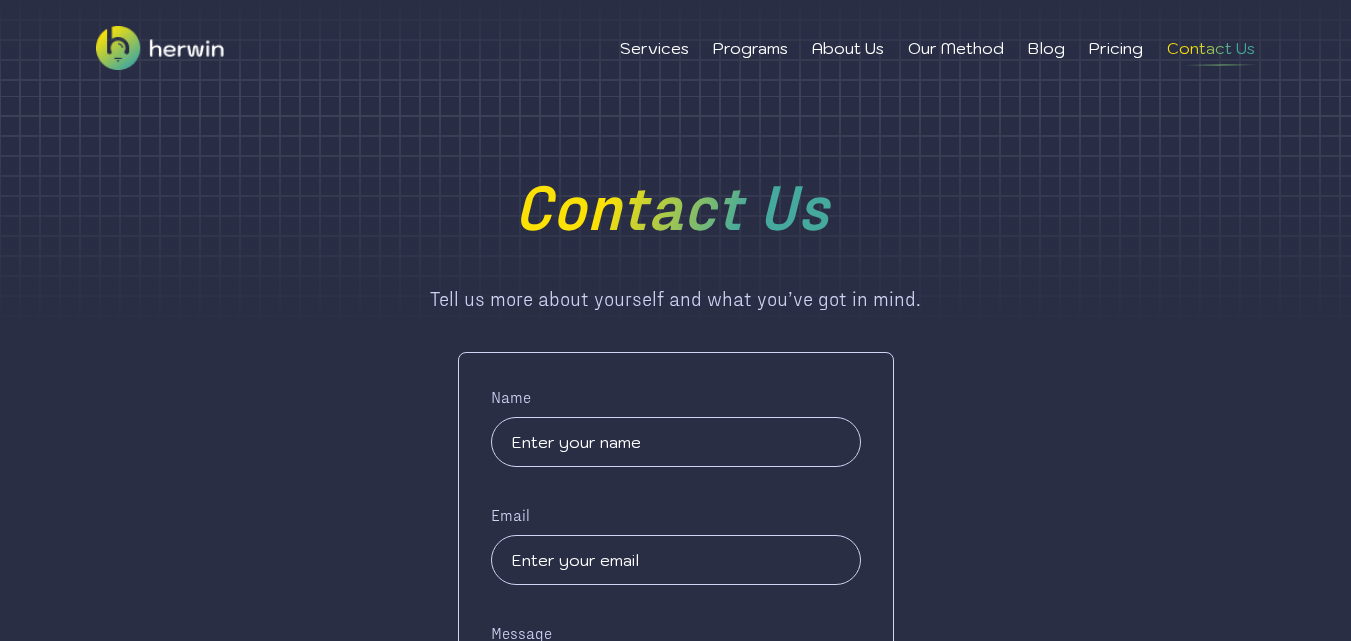 click at bounding box center (676, 442) 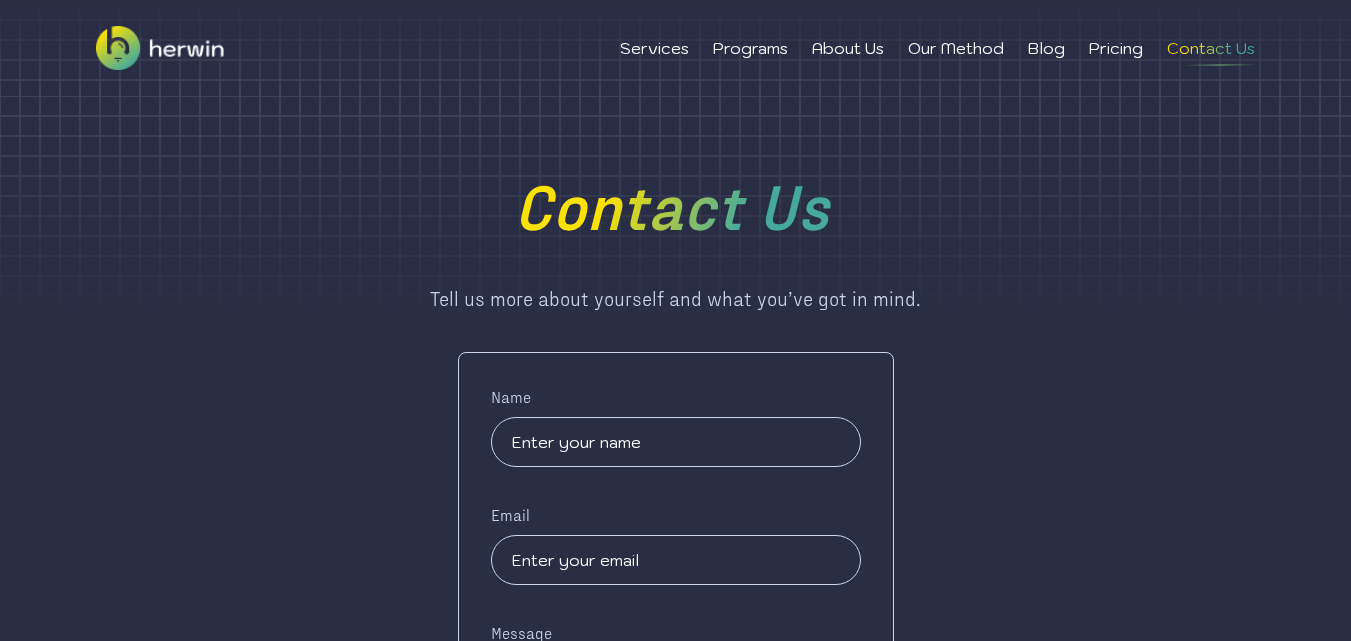 type on "Anass Serbouti" 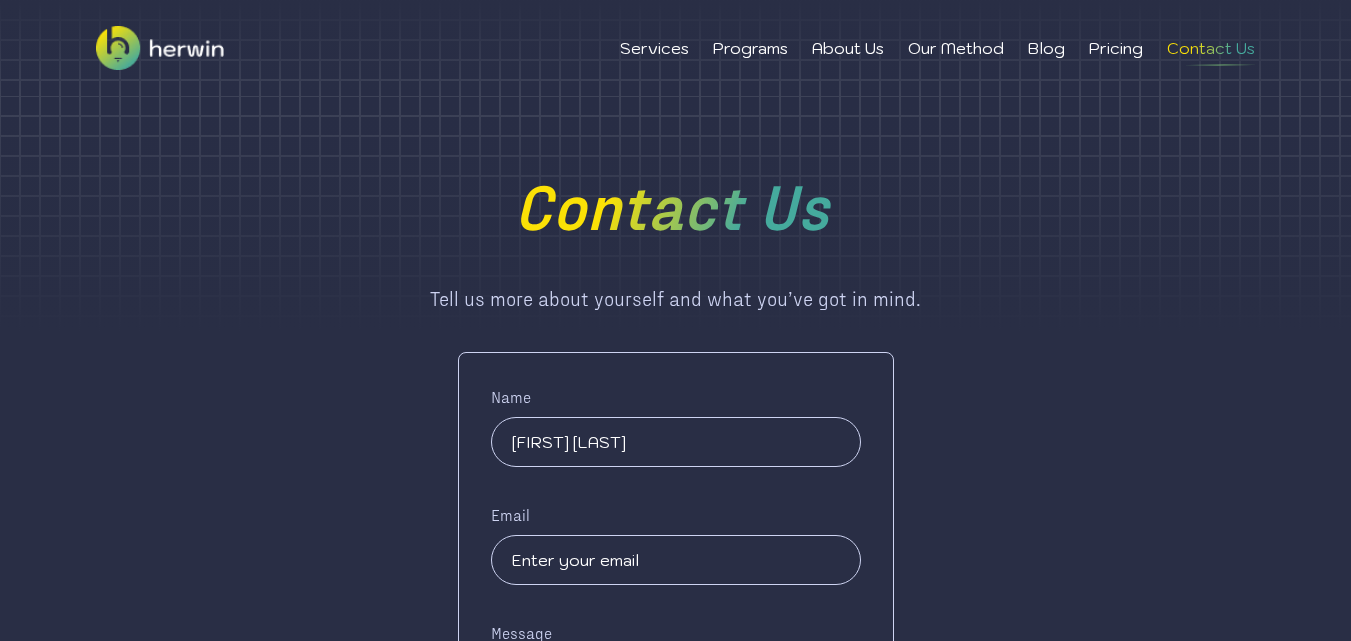 click at bounding box center (676, 560) 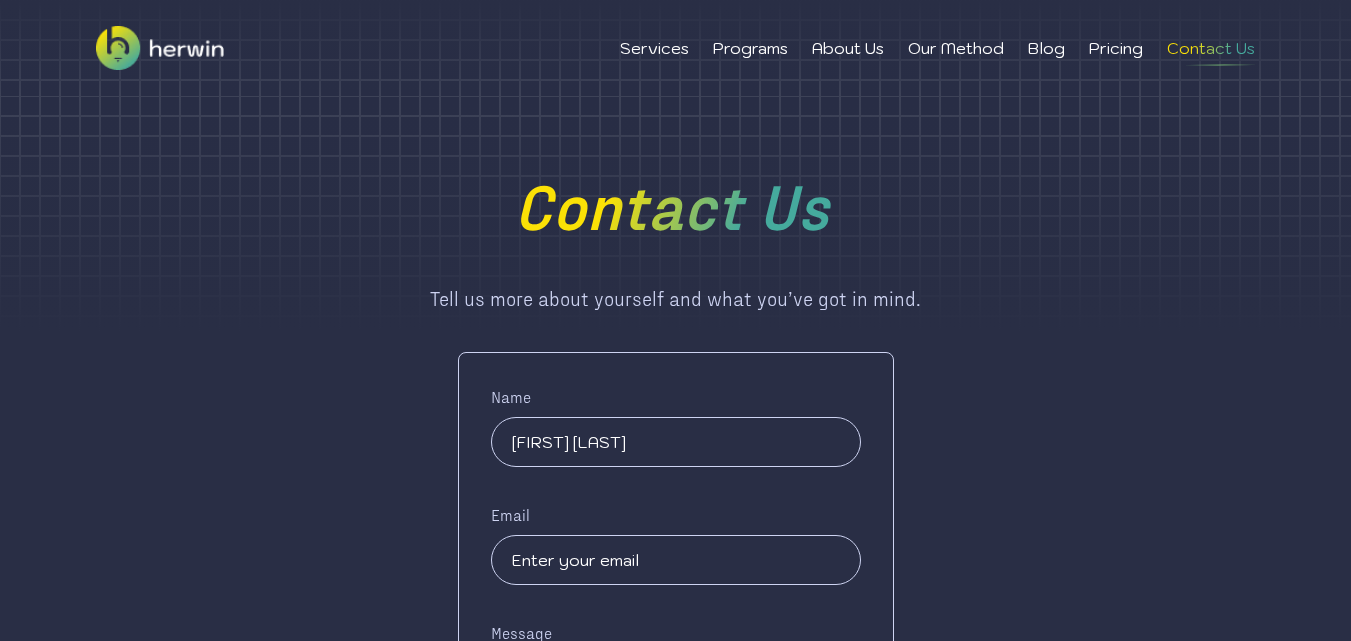 type on "serboutianass52@gmail.com" 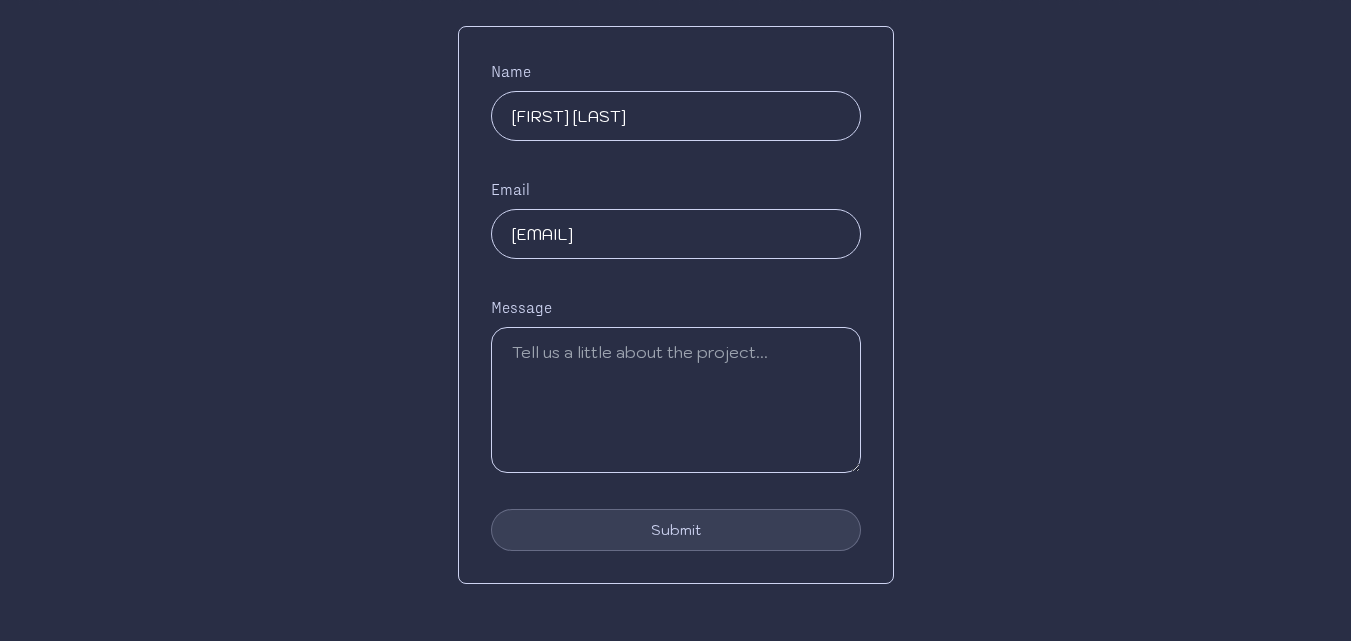 scroll, scrollTop: 339, scrollLeft: 0, axis: vertical 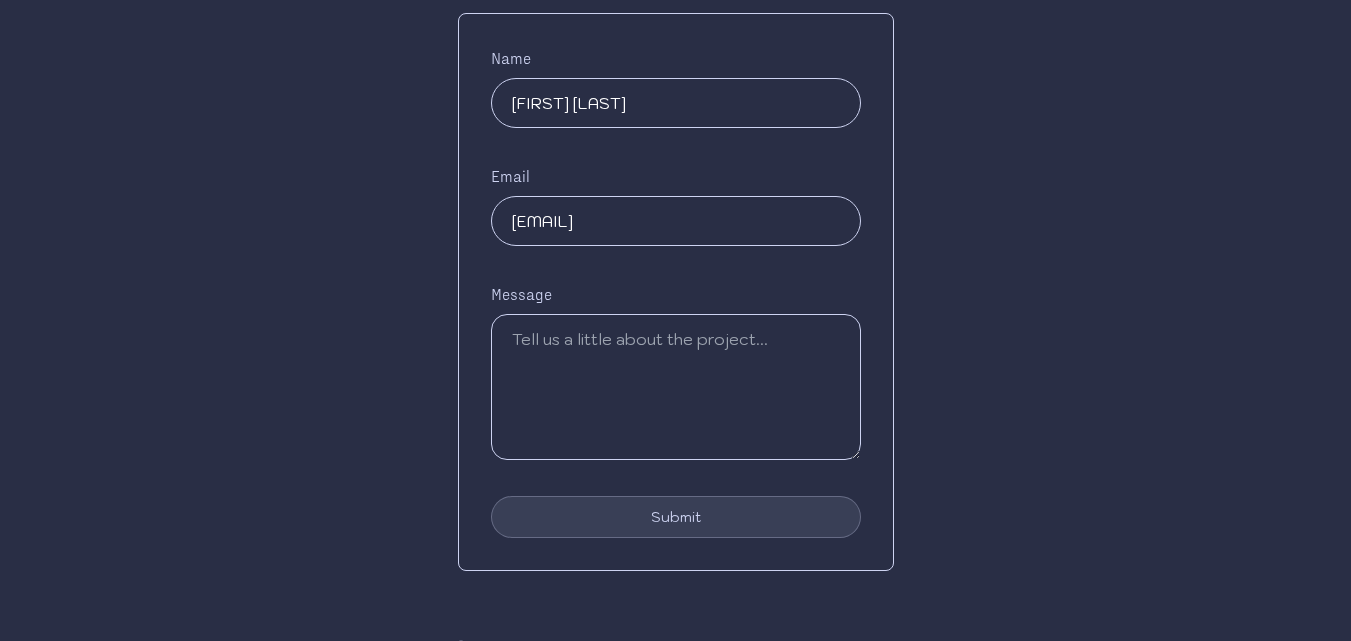paste on "I am planning to develop a platform that connects architects with craftsmen.
I am seeking a technology partner to help build this platform.
I am open to offering equity in the project in exchange for development services.
Please let me know if this is something you would consider." 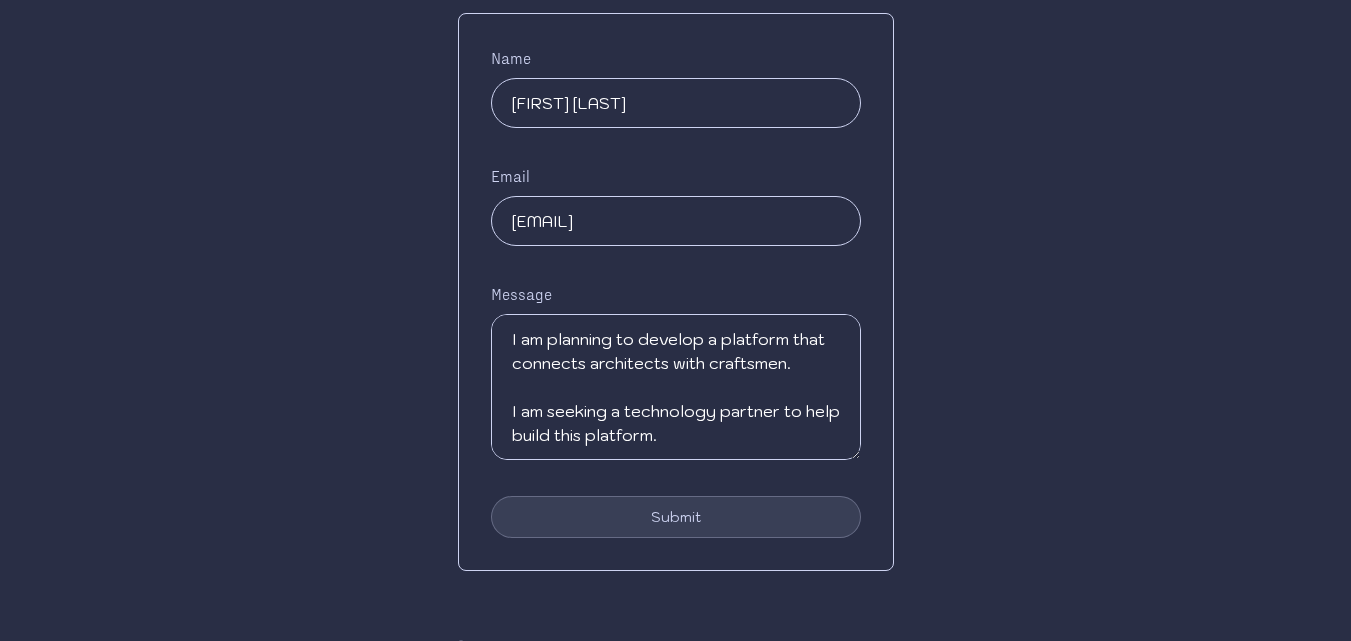 scroll, scrollTop: 178, scrollLeft: 0, axis: vertical 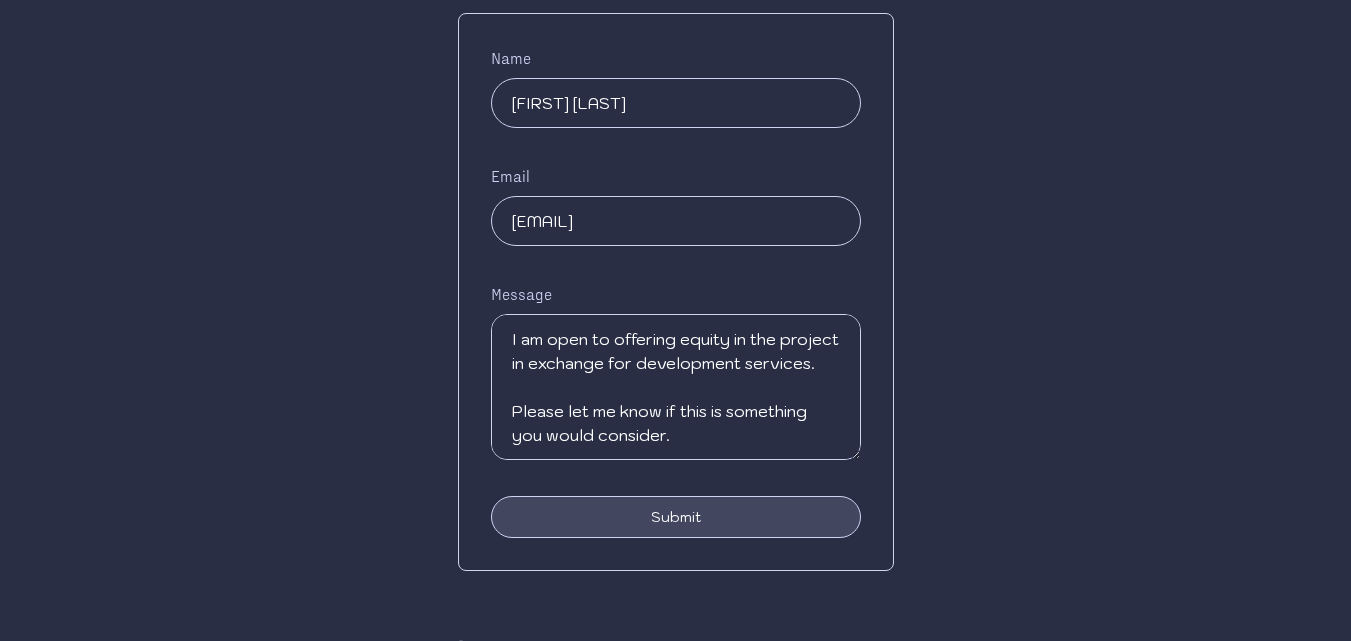 type on "I am planning to develop a platform that connects architects with craftsmen.
I am seeking a technology partner to help build this platform.
I am open to offering equity in the project in exchange for development services.
Please let me know if this is something you would consider." 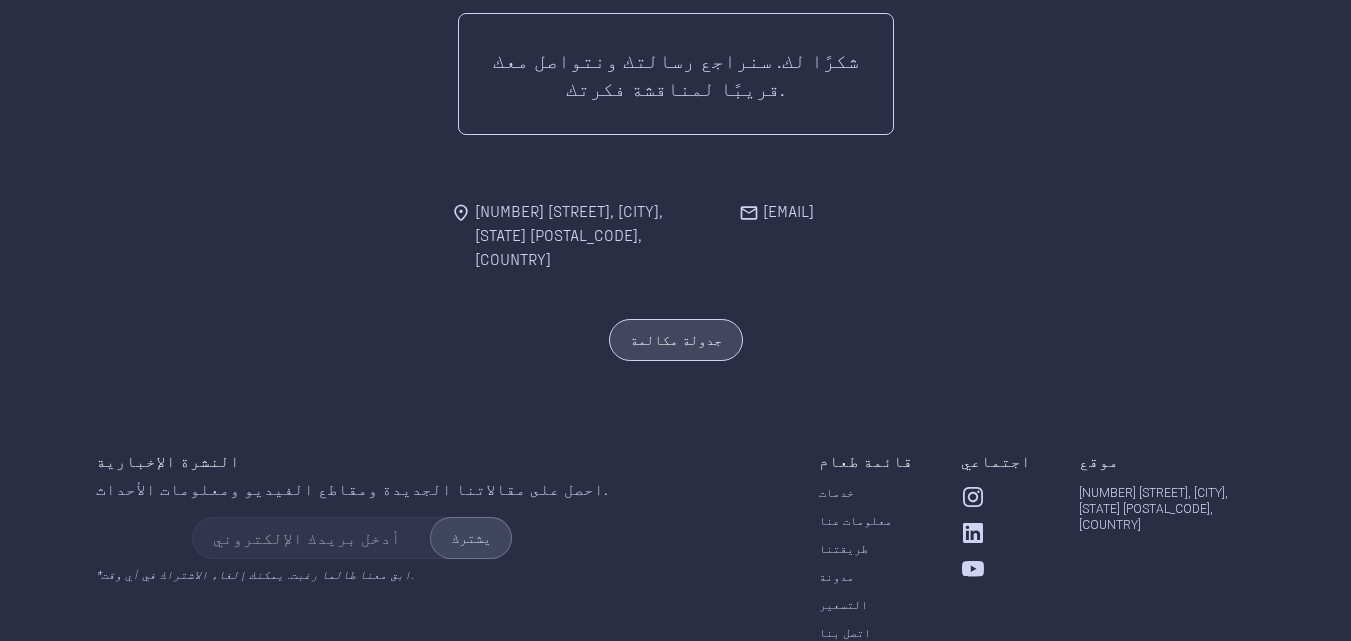 click on "جدولة مكالمة" at bounding box center [676, 340] 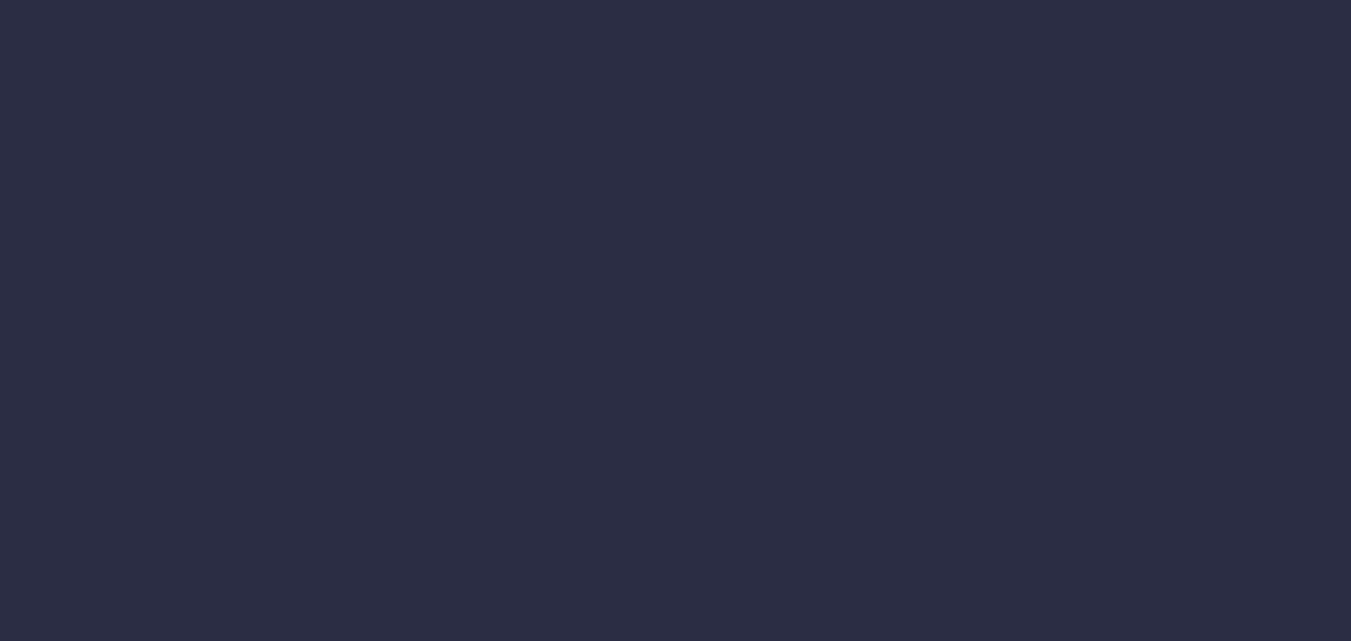 scroll, scrollTop: 0, scrollLeft: 0, axis: both 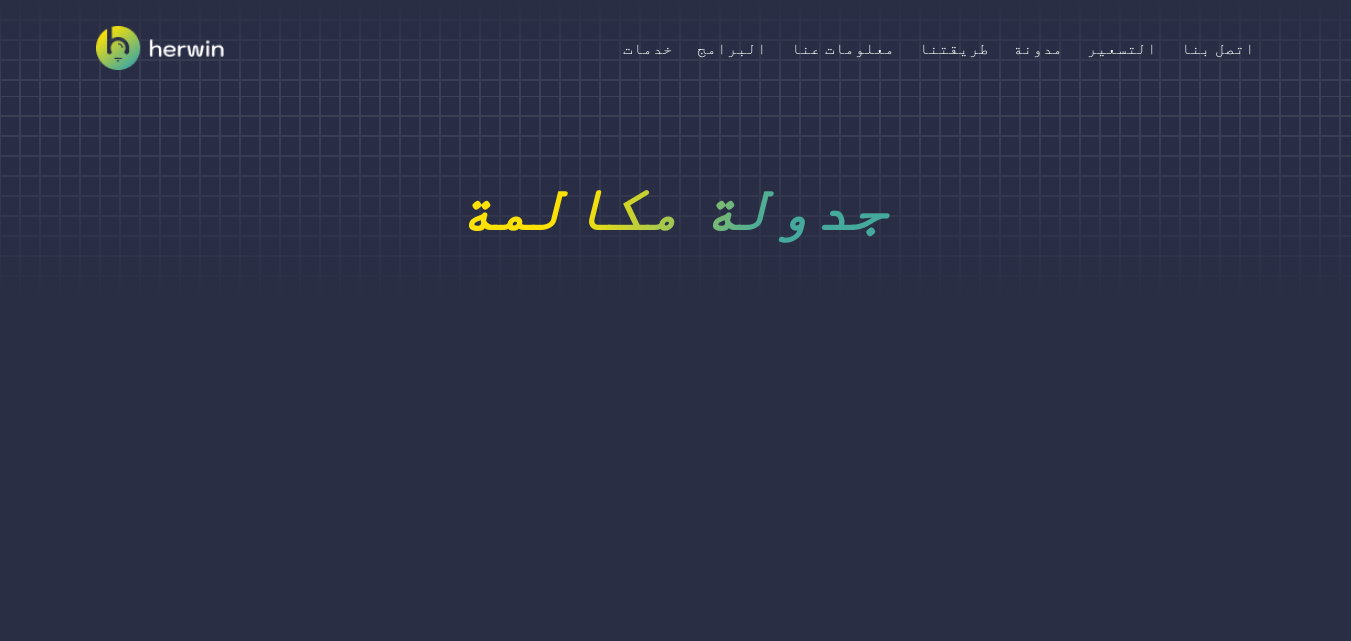 click at bounding box center (160, 48) 